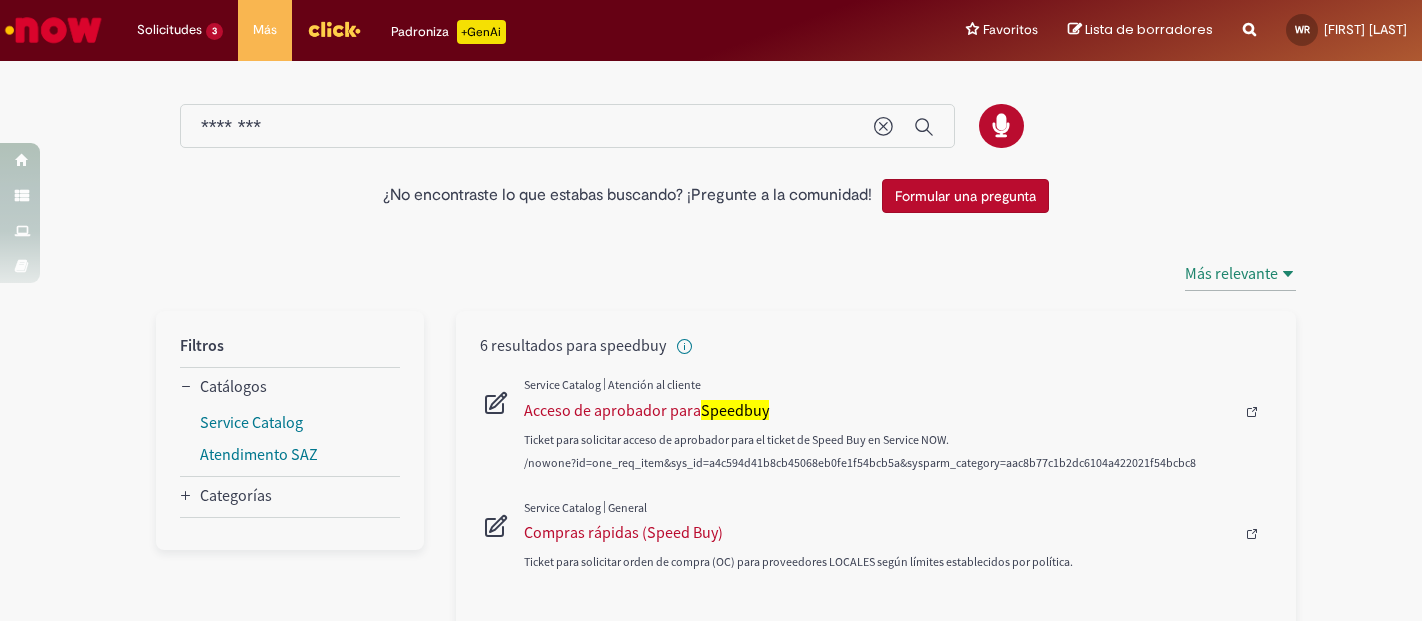 scroll, scrollTop: 0, scrollLeft: 0, axis: both 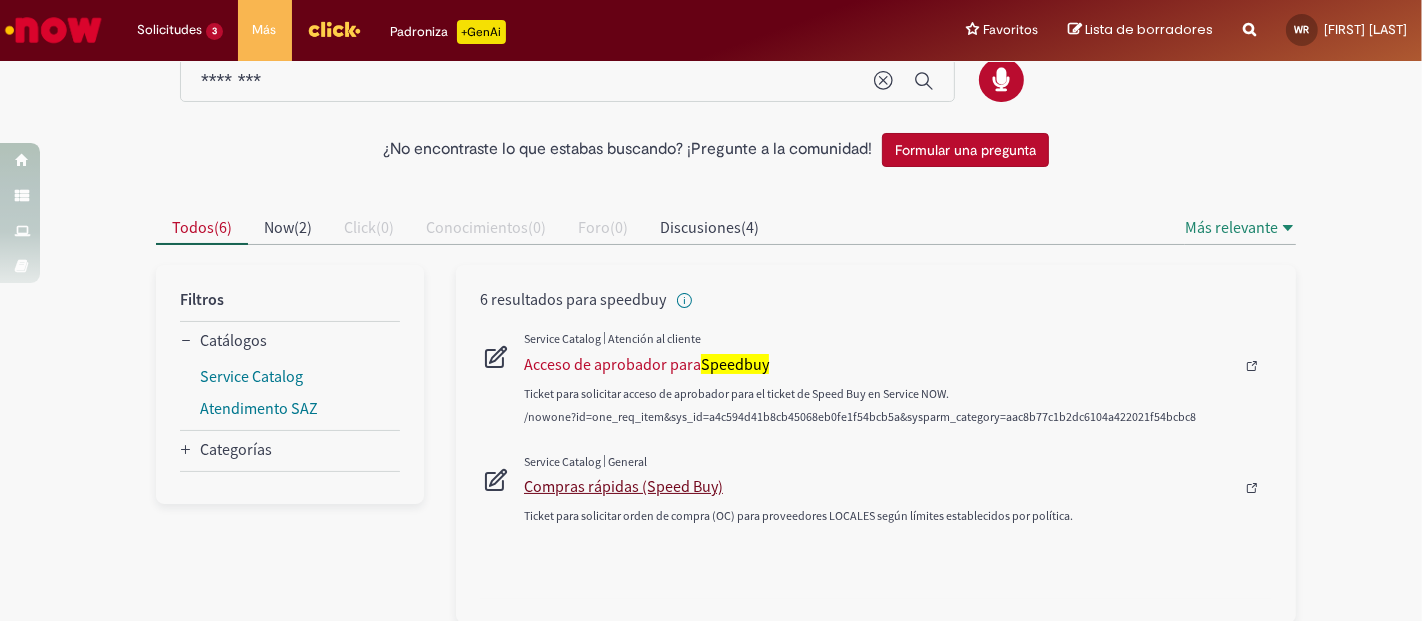 click on "Compras rápidas (Speed Buy)" at bounding box center [879, 486] 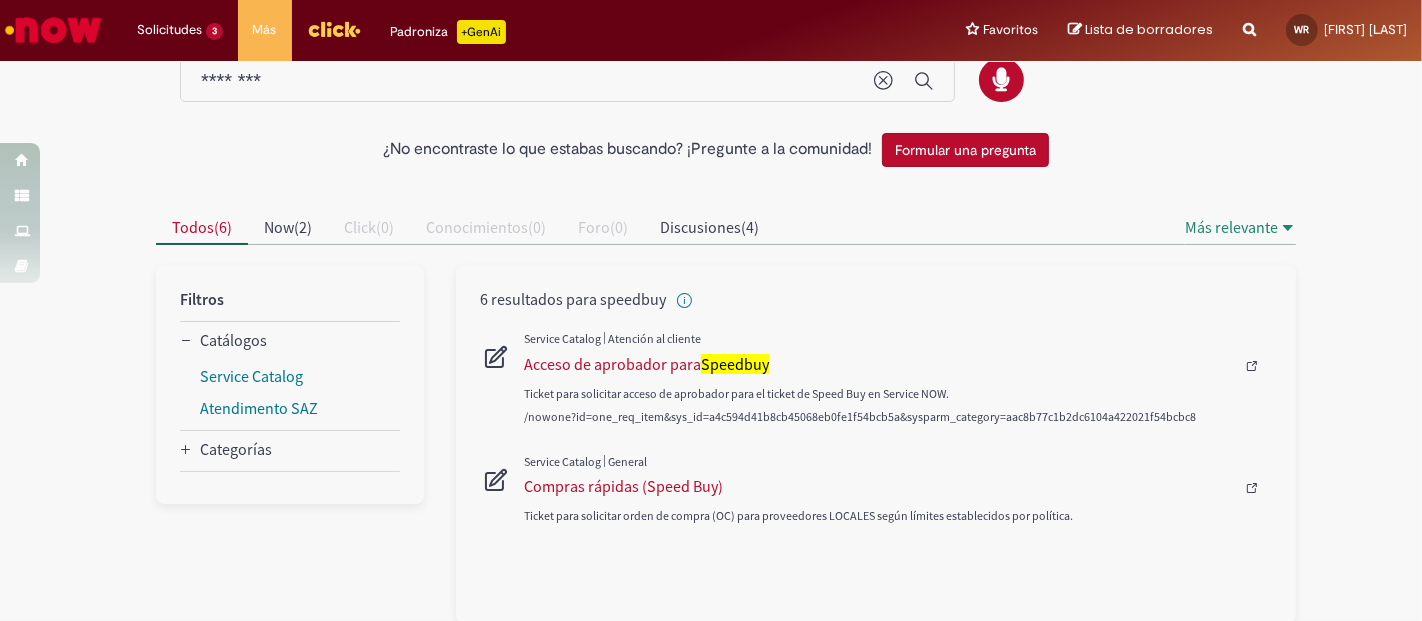type 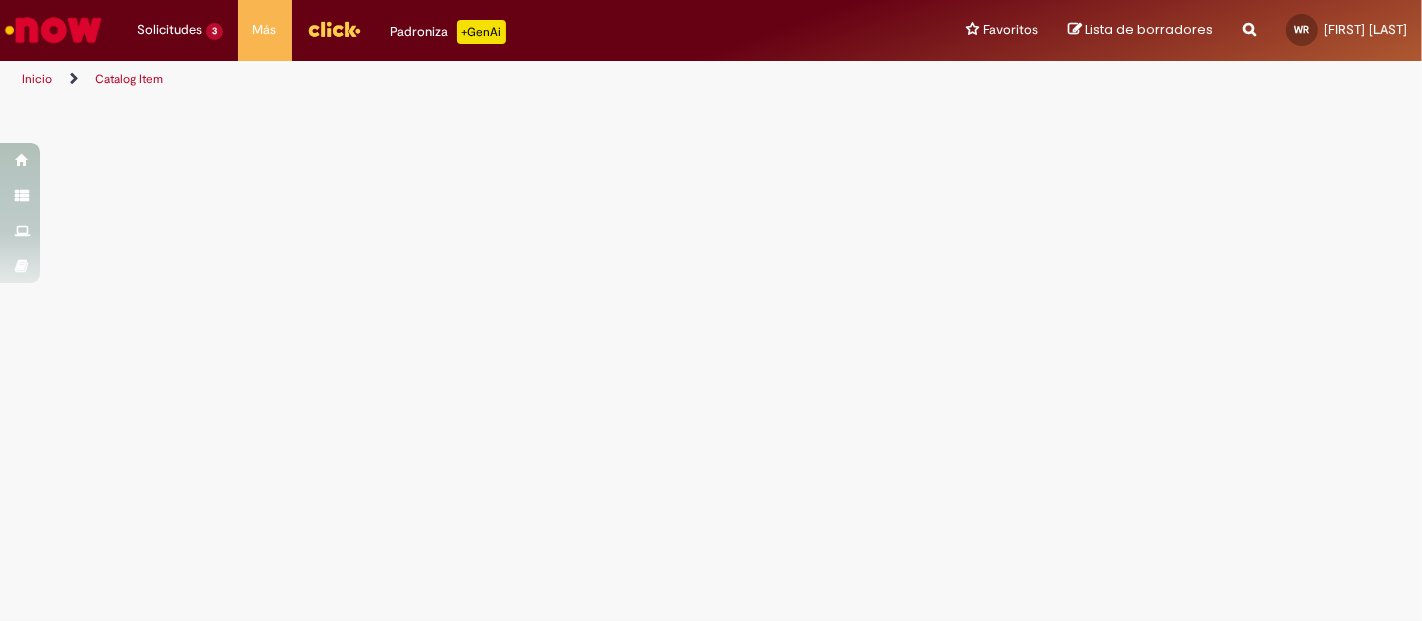 scroll, scrollTop: 0, scrollLeft: 0, axis: both 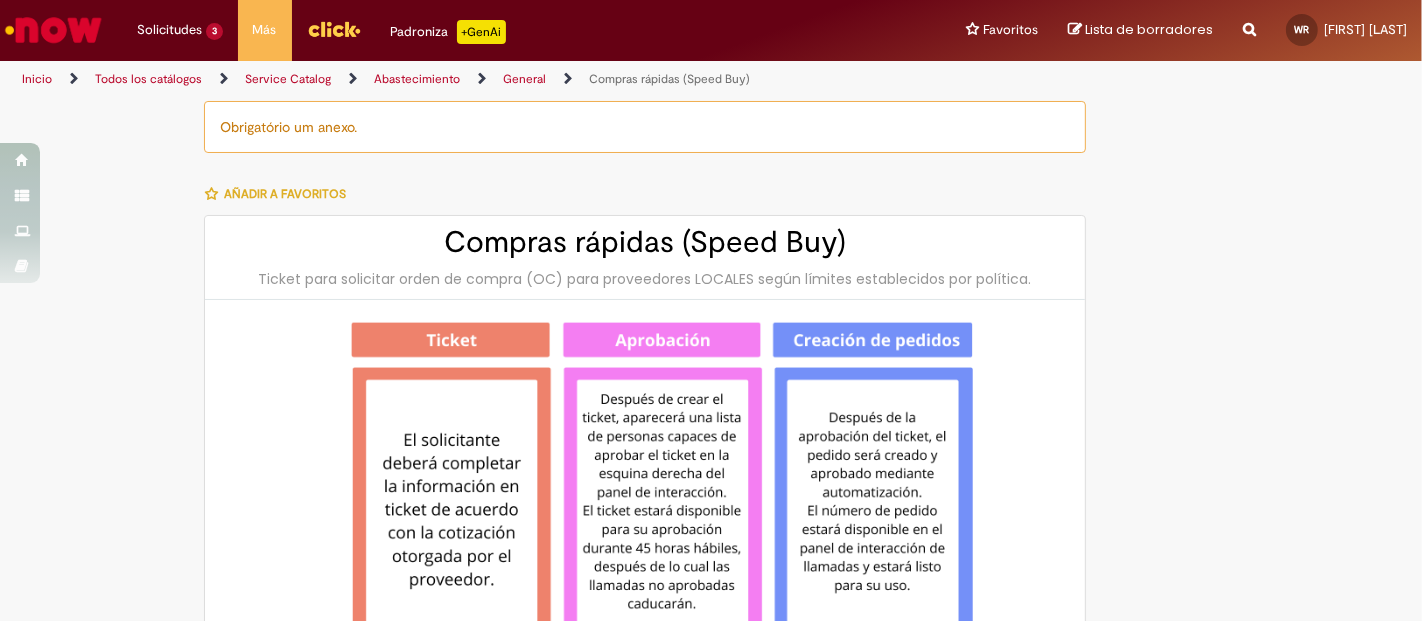 type on "********" 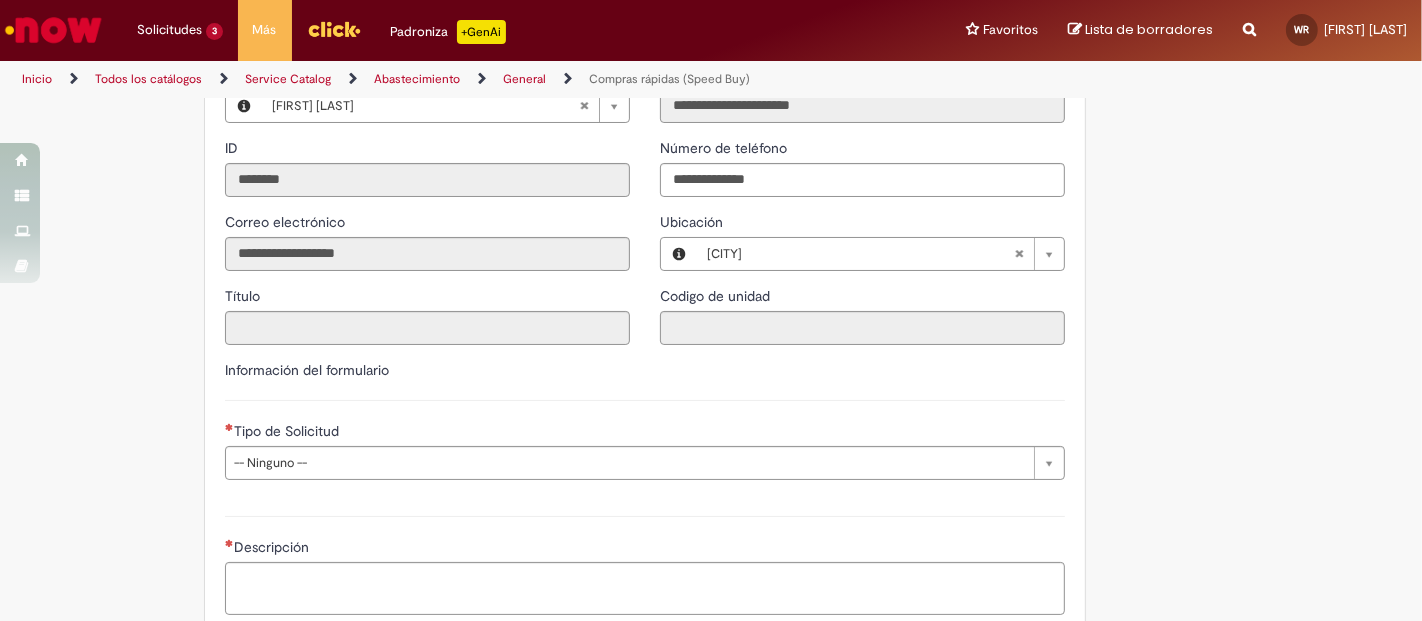 scroll, scrollTop: 2333, scrollLeft: 0, axis: vertical 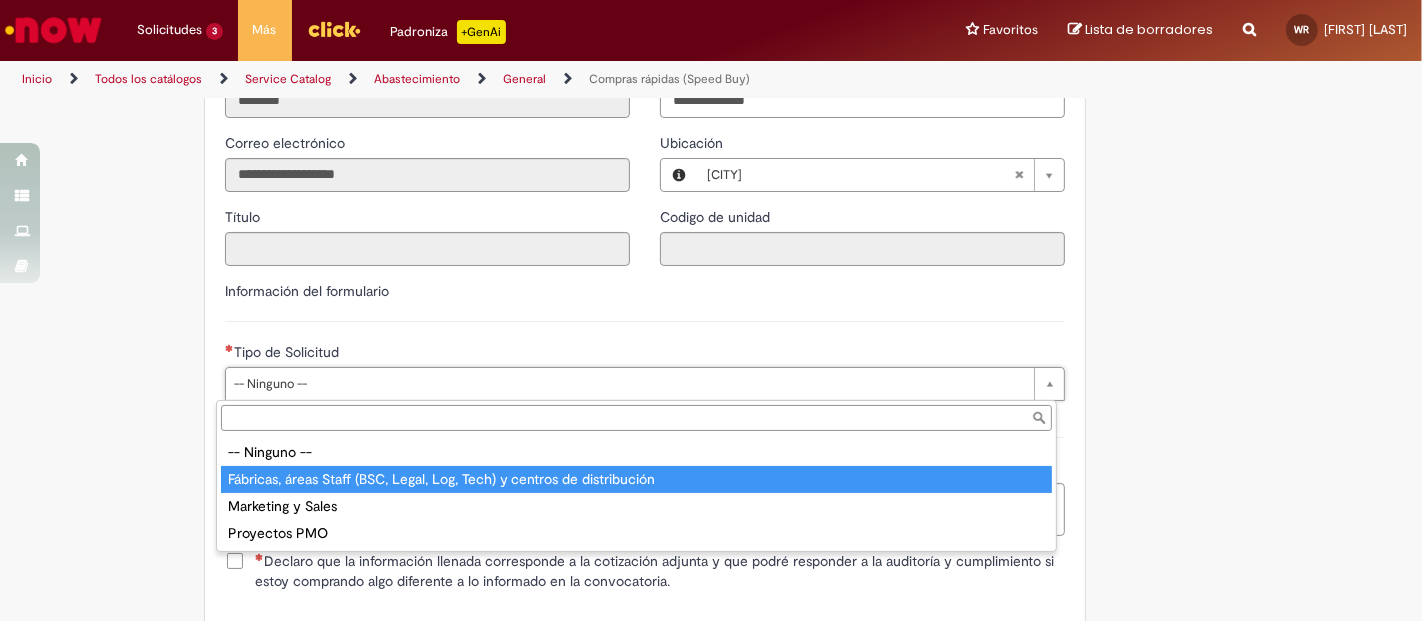 type on "**********" 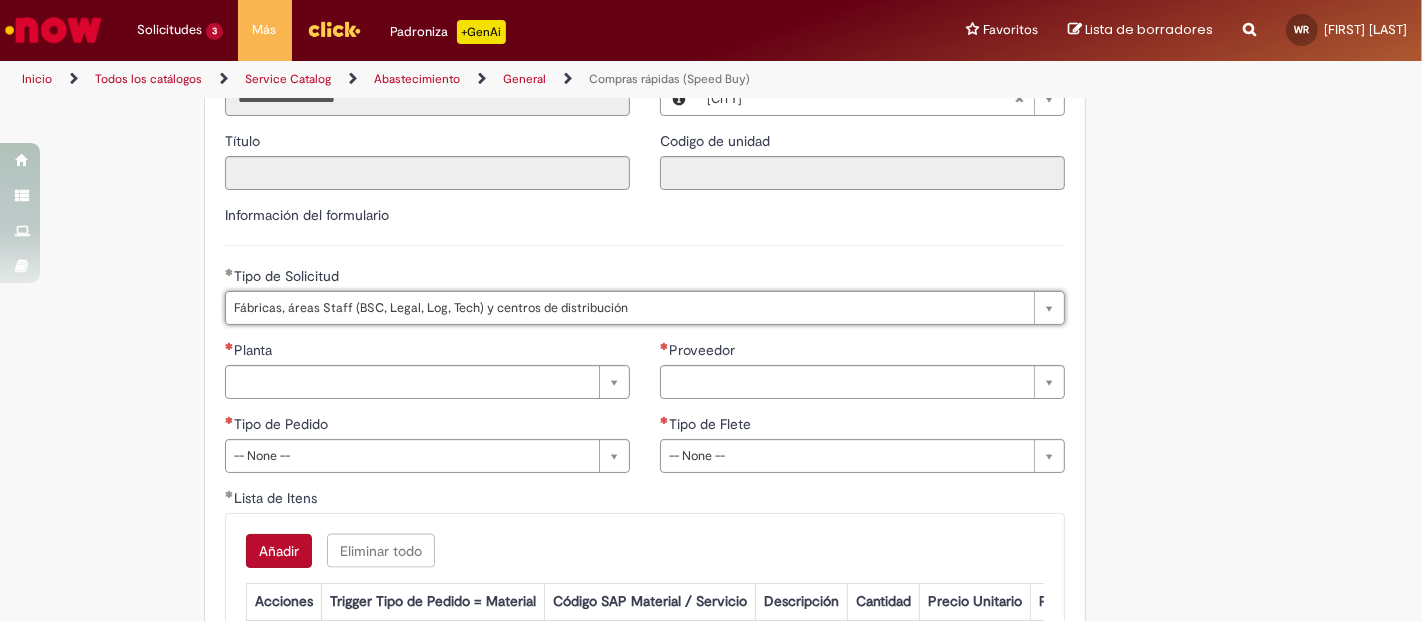 scroll, scrollTop: 2444, scrollLeft: 0, axis: vertical 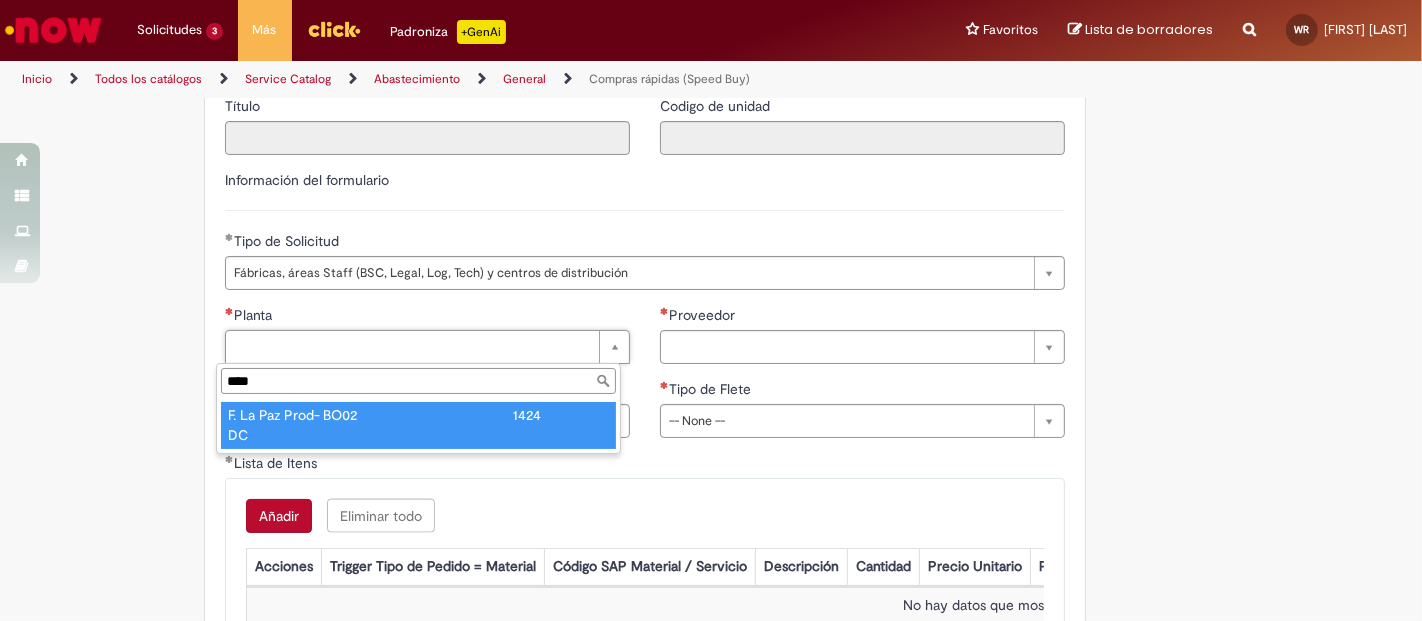 type on "****" 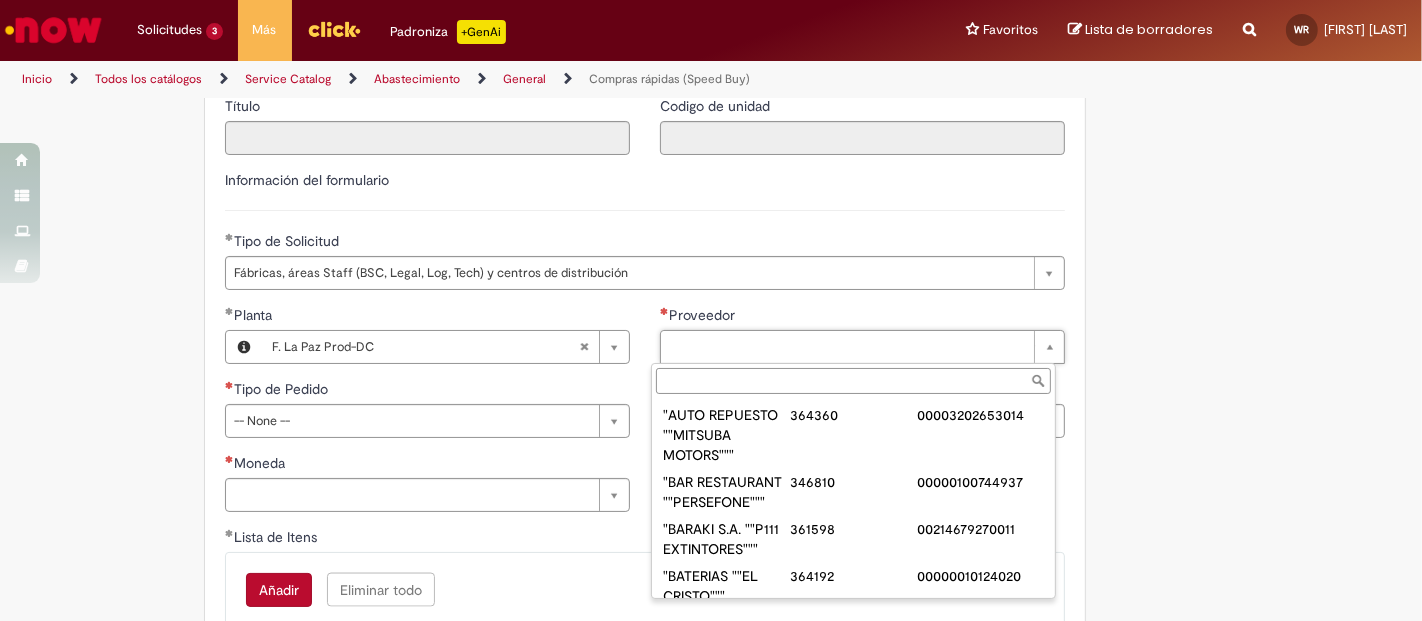 paste on "******" 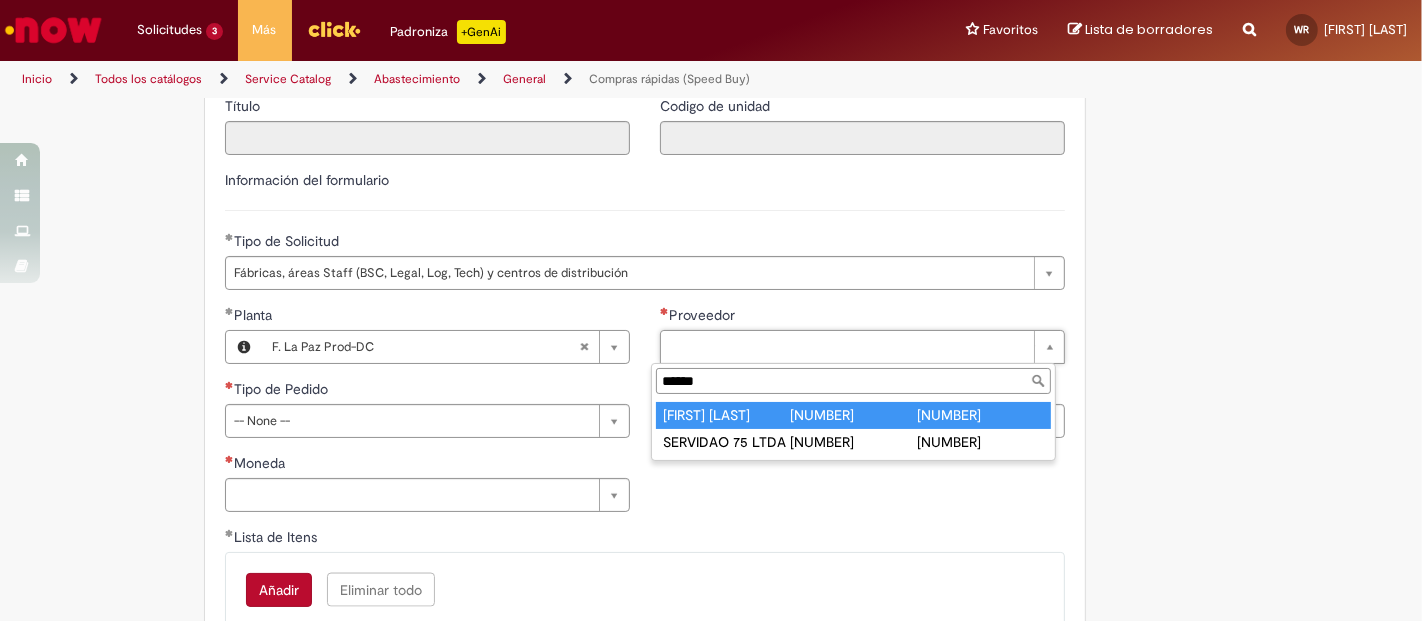 type on "******" 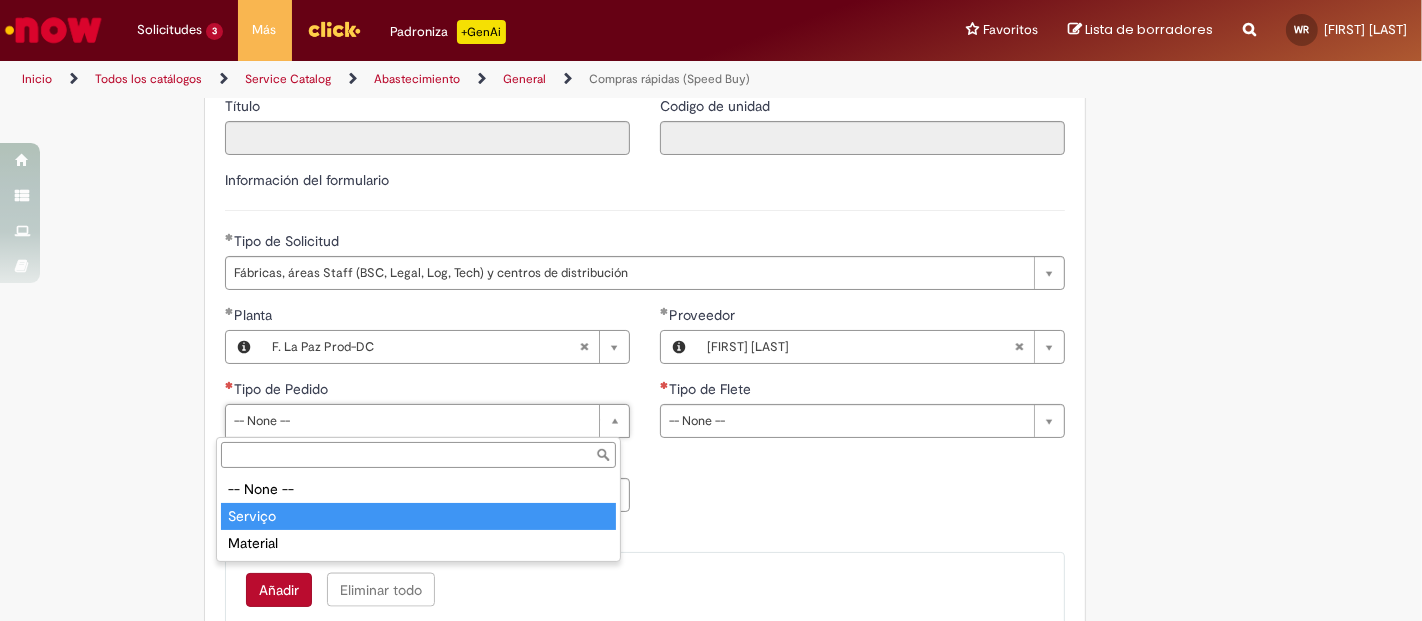 type on "*******" 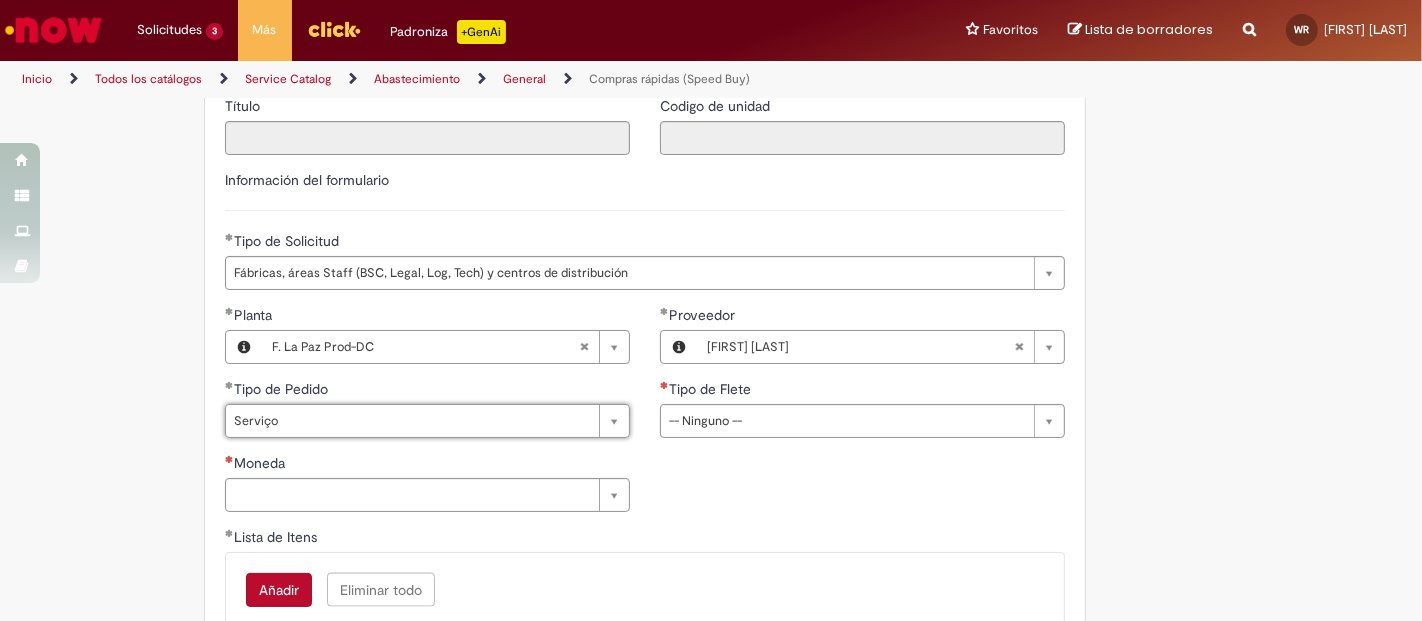drag, startPoint x: 510, startPoint y: 490, endPoint x: 523, endPoint y: 481, distance: 15.811388 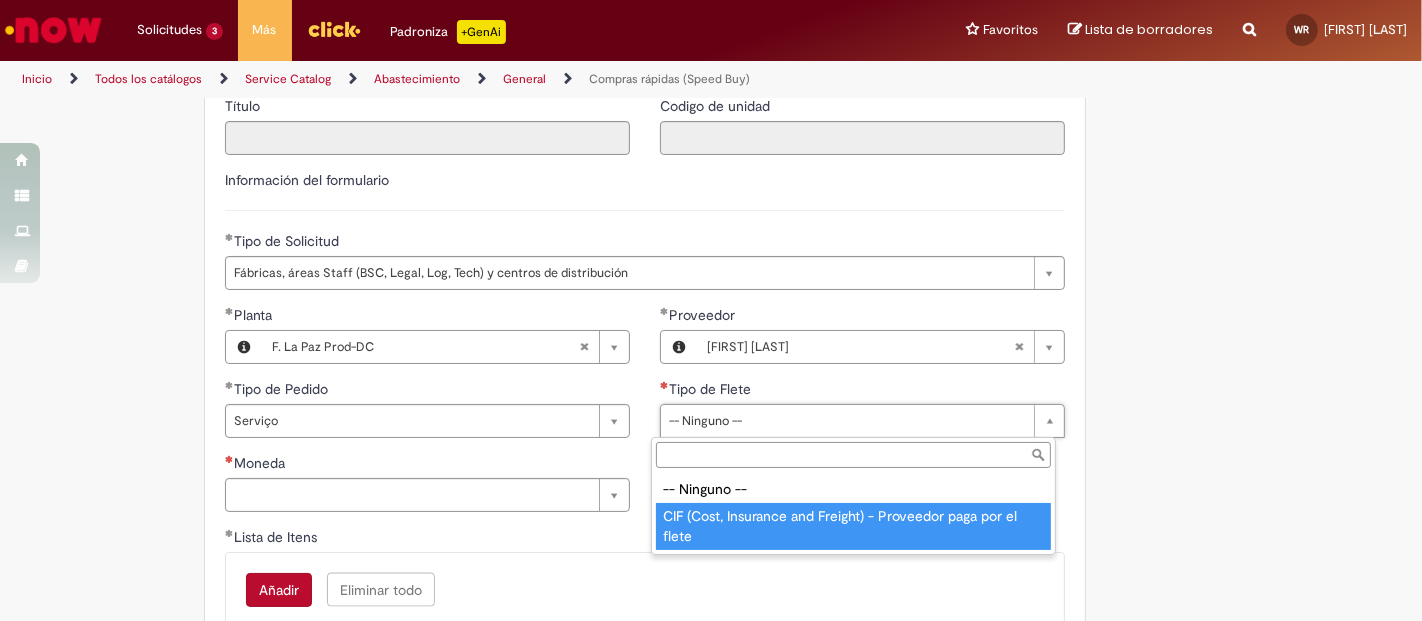 type on "**********" 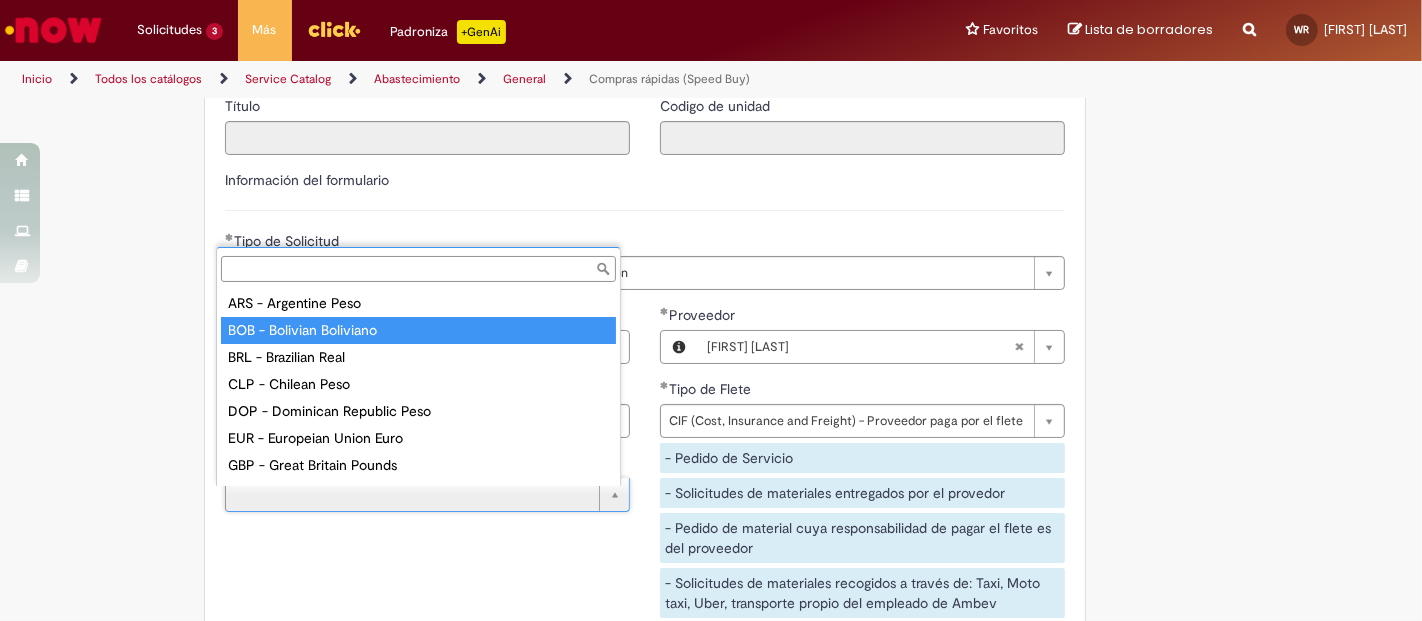 type on "**********" 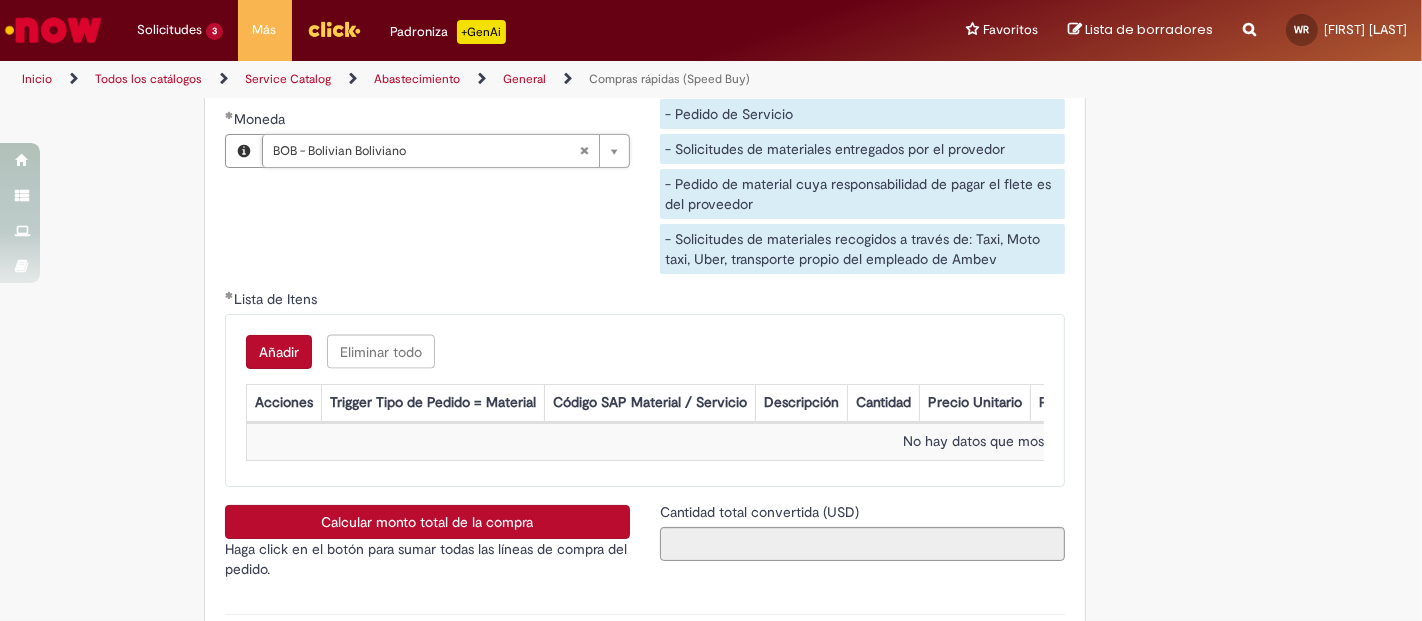 scroll, scrollTop: 2888, scrollLeft: 0, axis: vertical 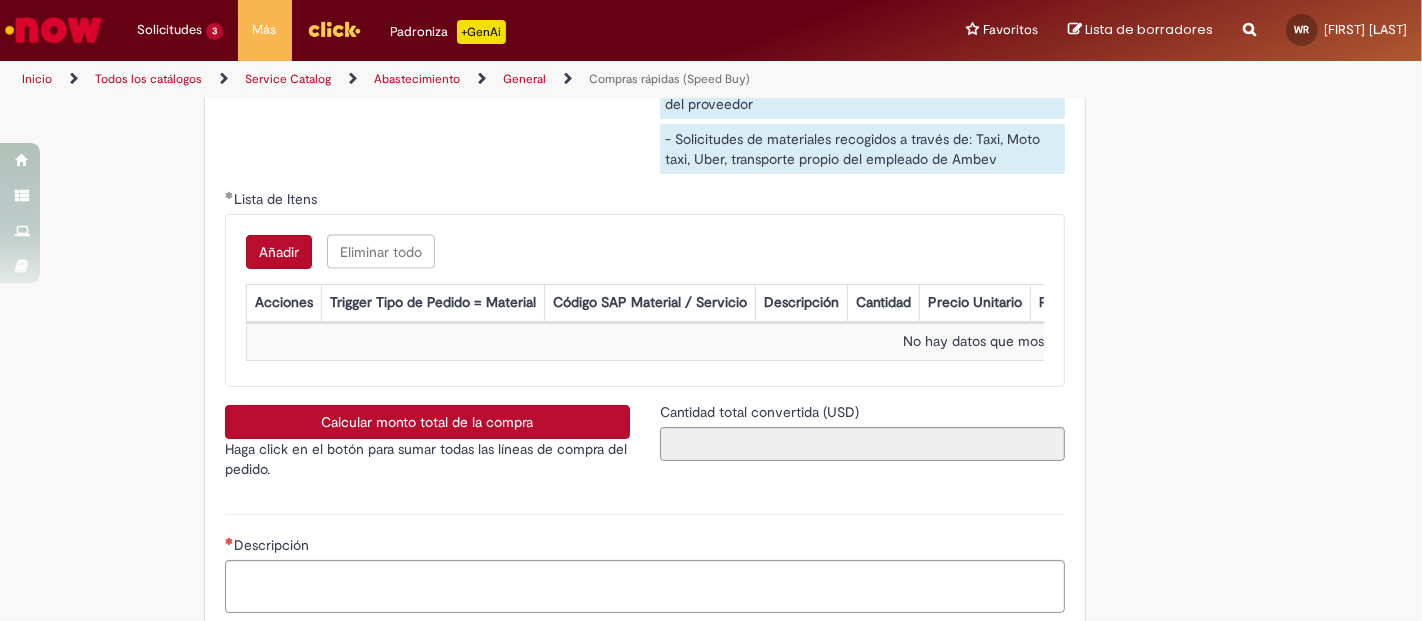 click on "Añadir Eliminar todo Lista de Itens Acciones Trigger Tipo de Pedido = Material Código SAP Material / Servicio Descripción Cantidad Precio Unitario Precio Total Moneda Origen del Material Código NCM Cuenta Método de Pago Ordem de Serviço No hay datos que mostrar." at bounding box center [645, 300] 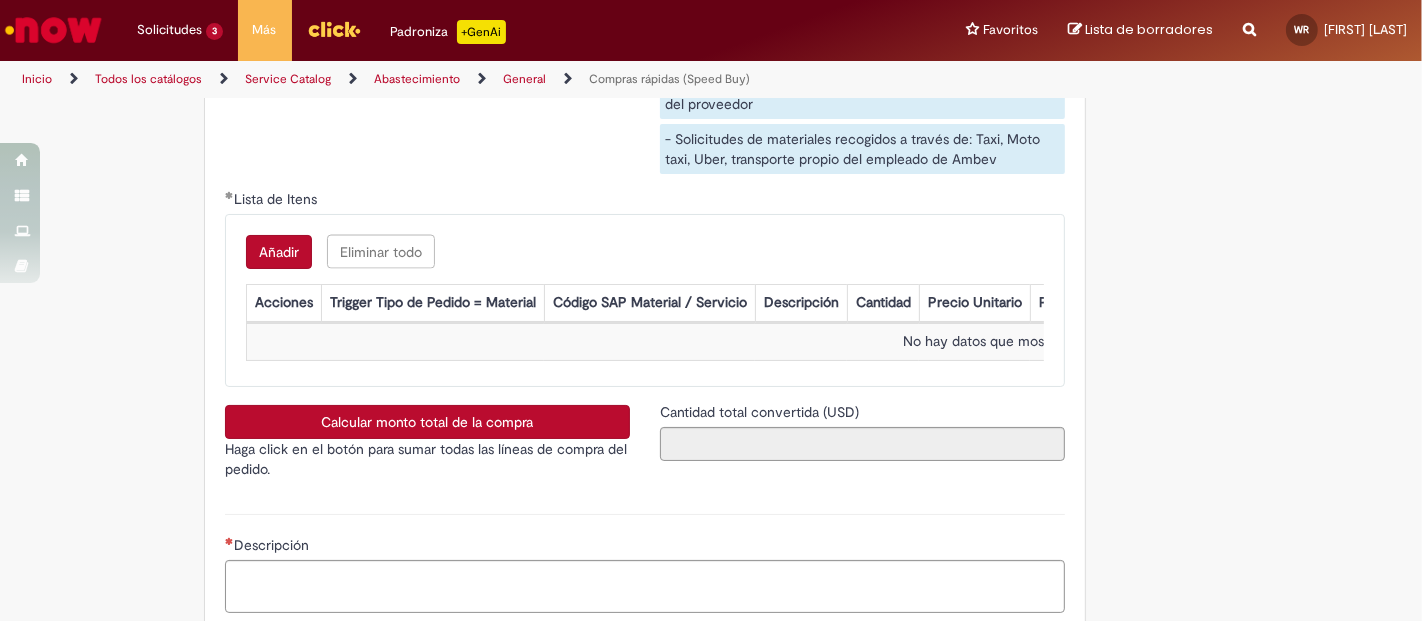 click on "Añadir" at bounding box center (279, 252) 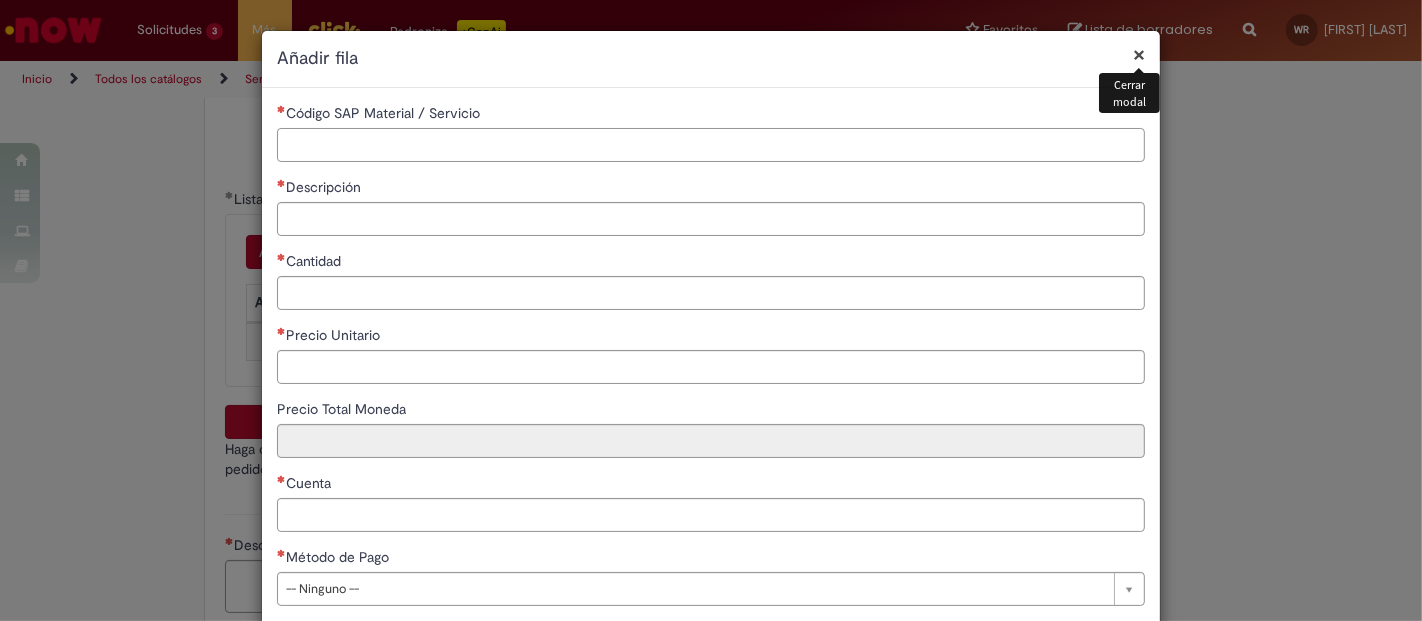 click on "Código SAP Material / Servicio" at bounding box center [711, 145] 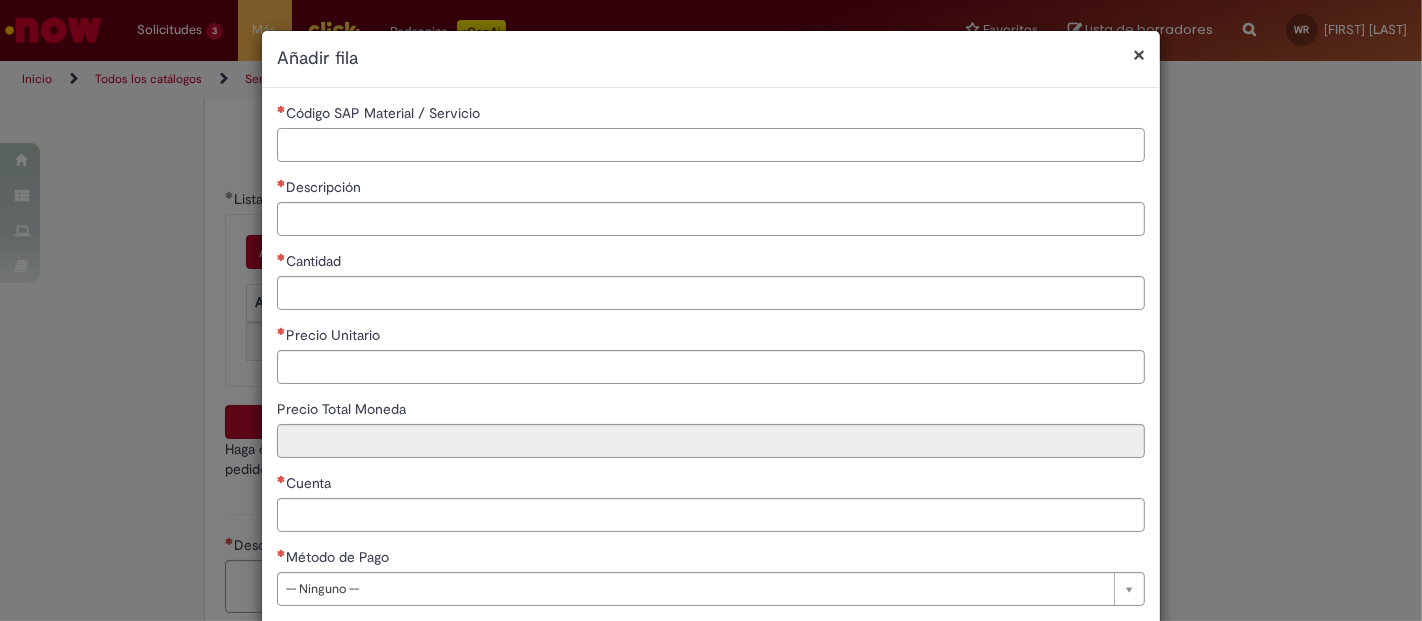 paste on "*******" 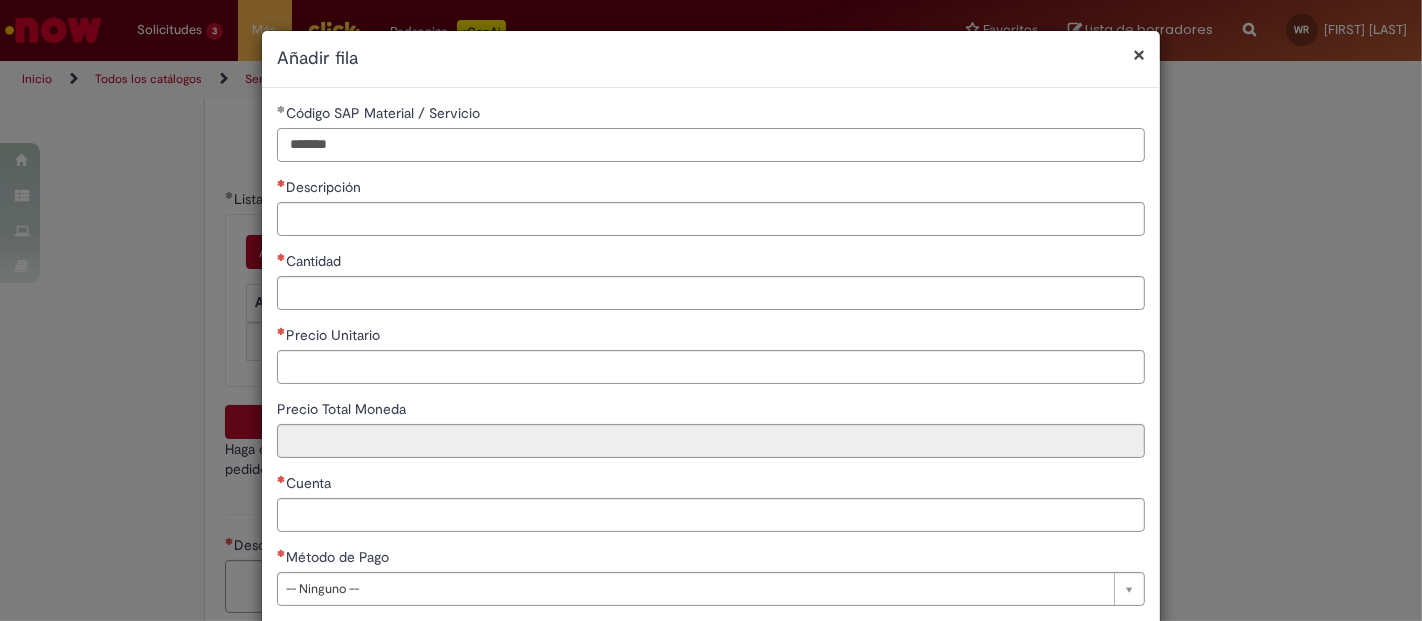 type on "*******" 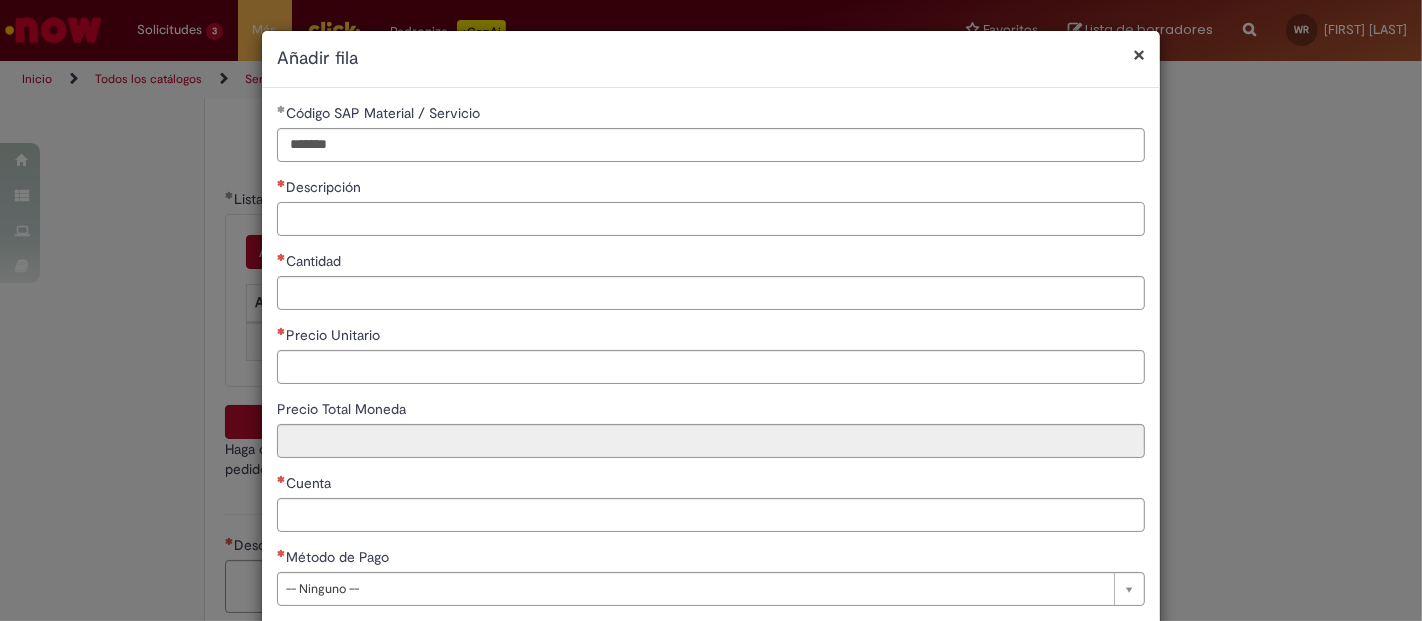 click on "Descripción" at bounding box center [711, 219] 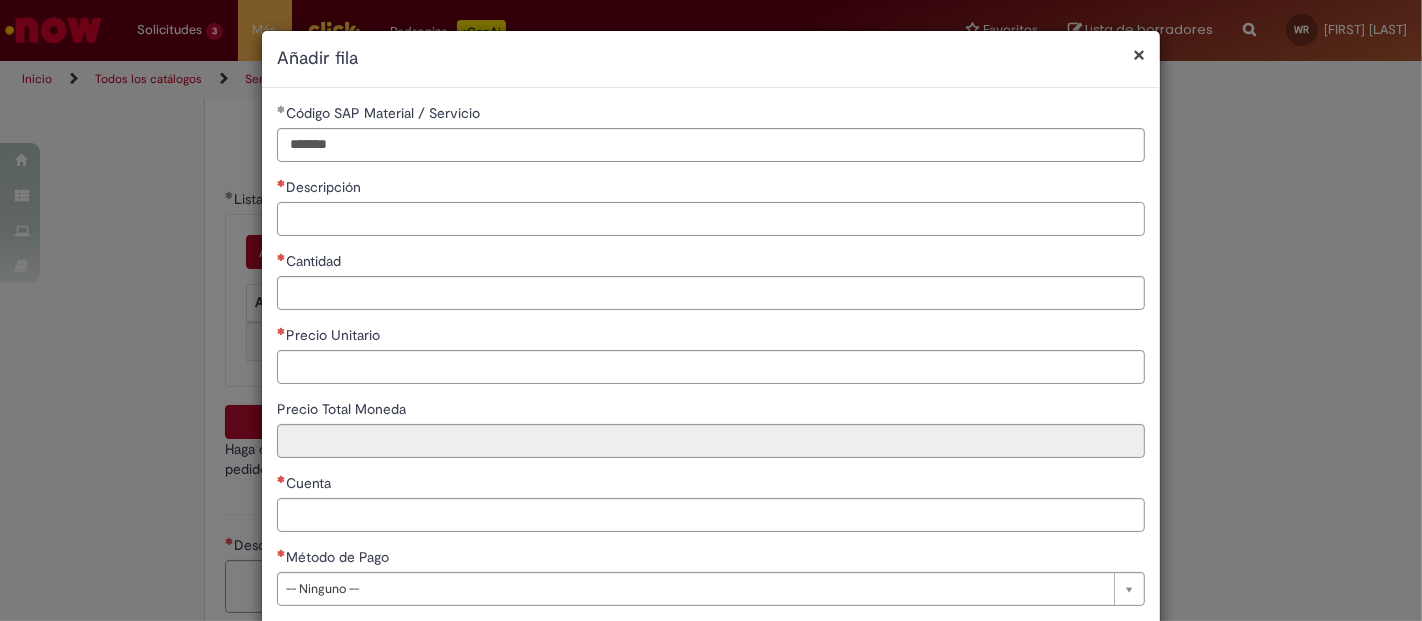 paste on "**********" 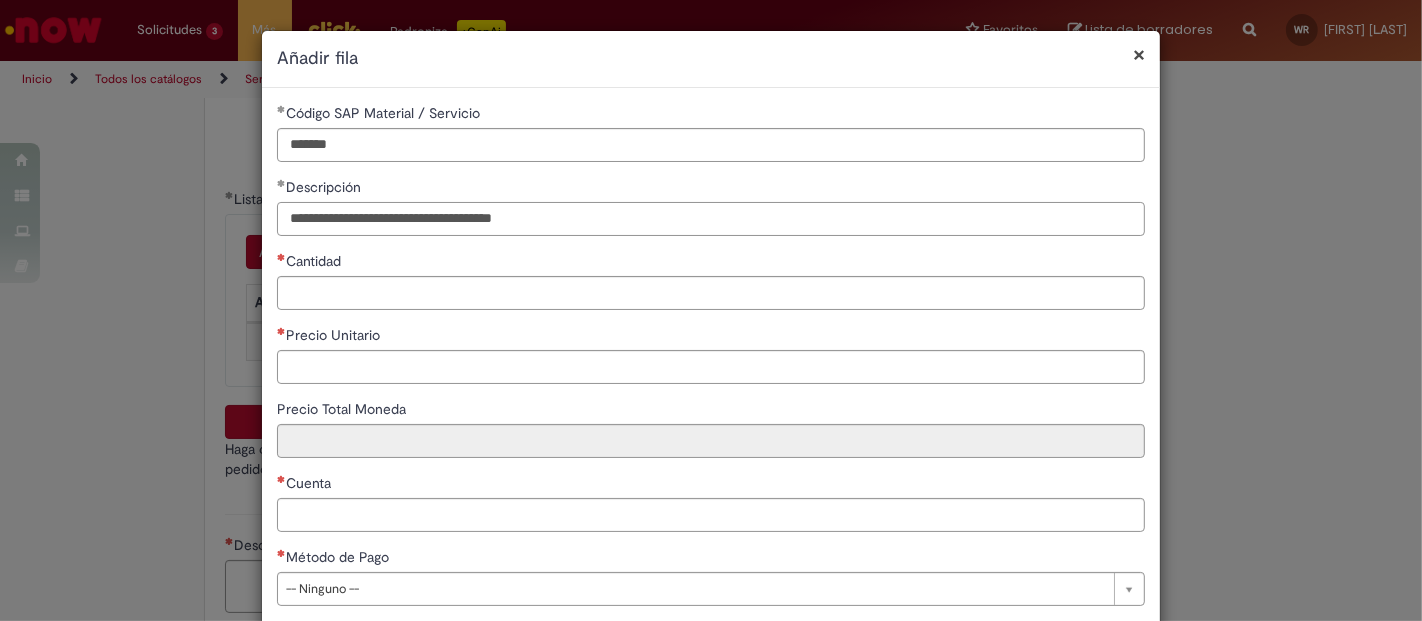 type on "**********" 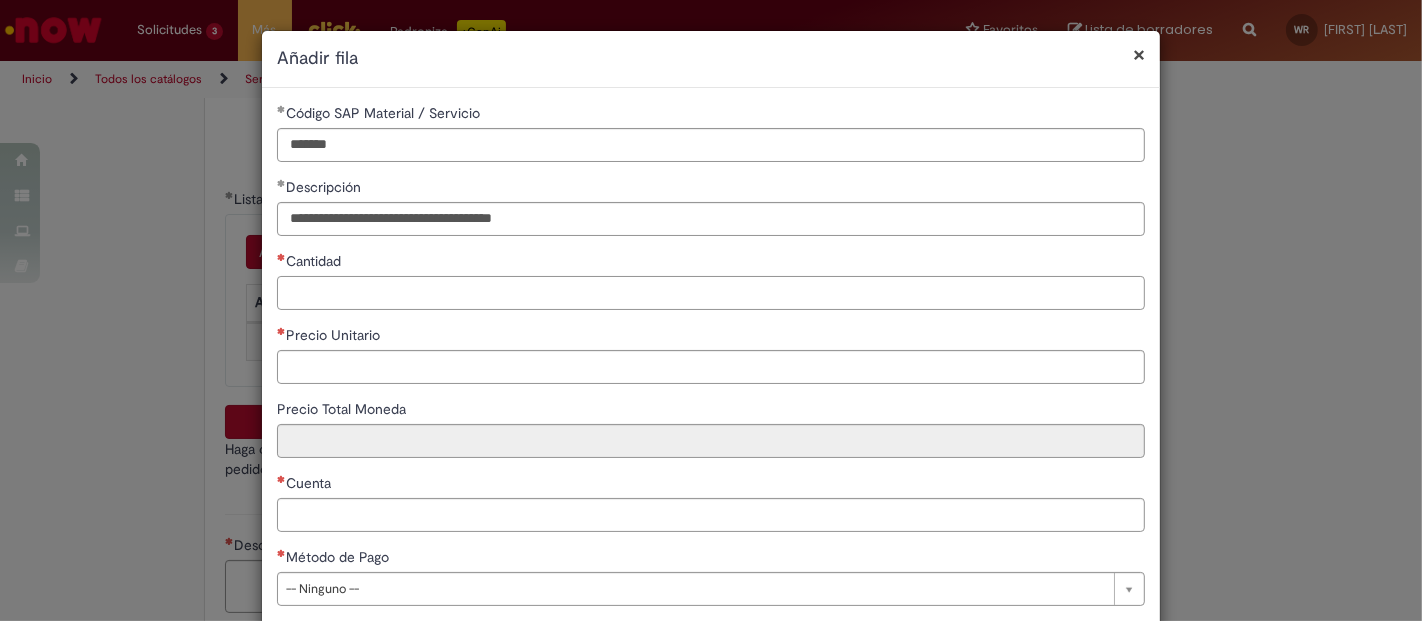 click on "Cantidad" at bounding box center [711, 293] 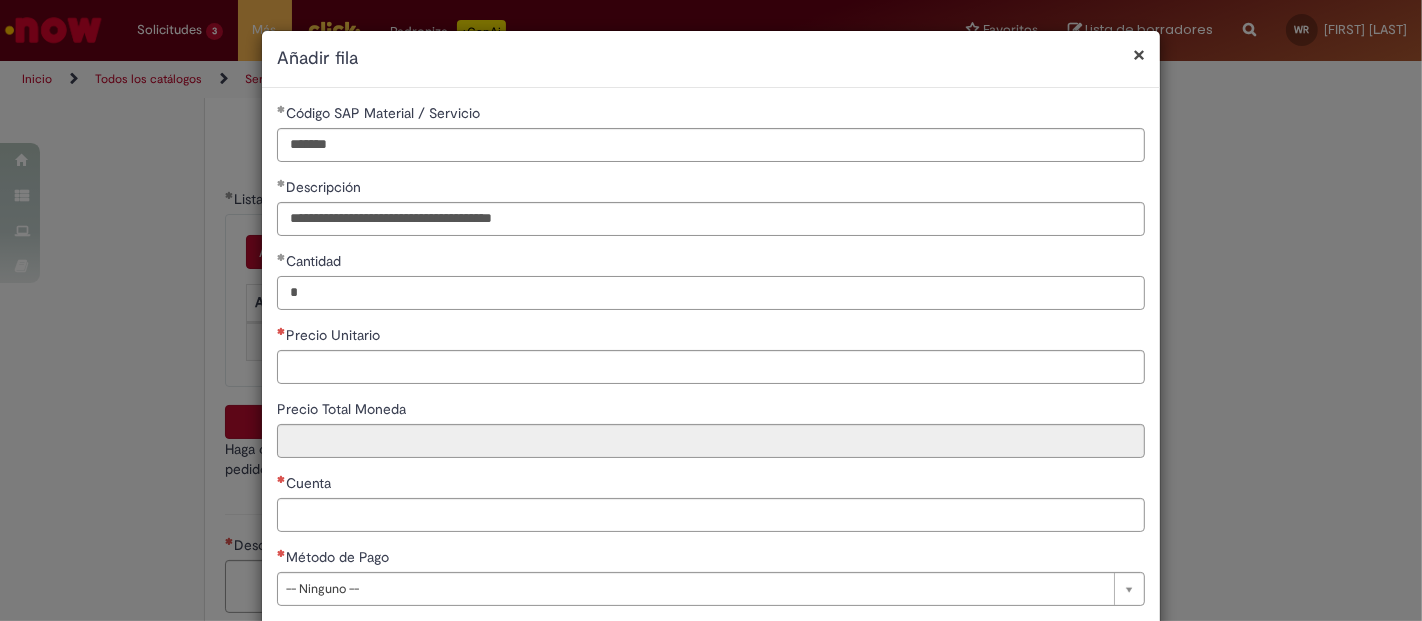 type on "*" 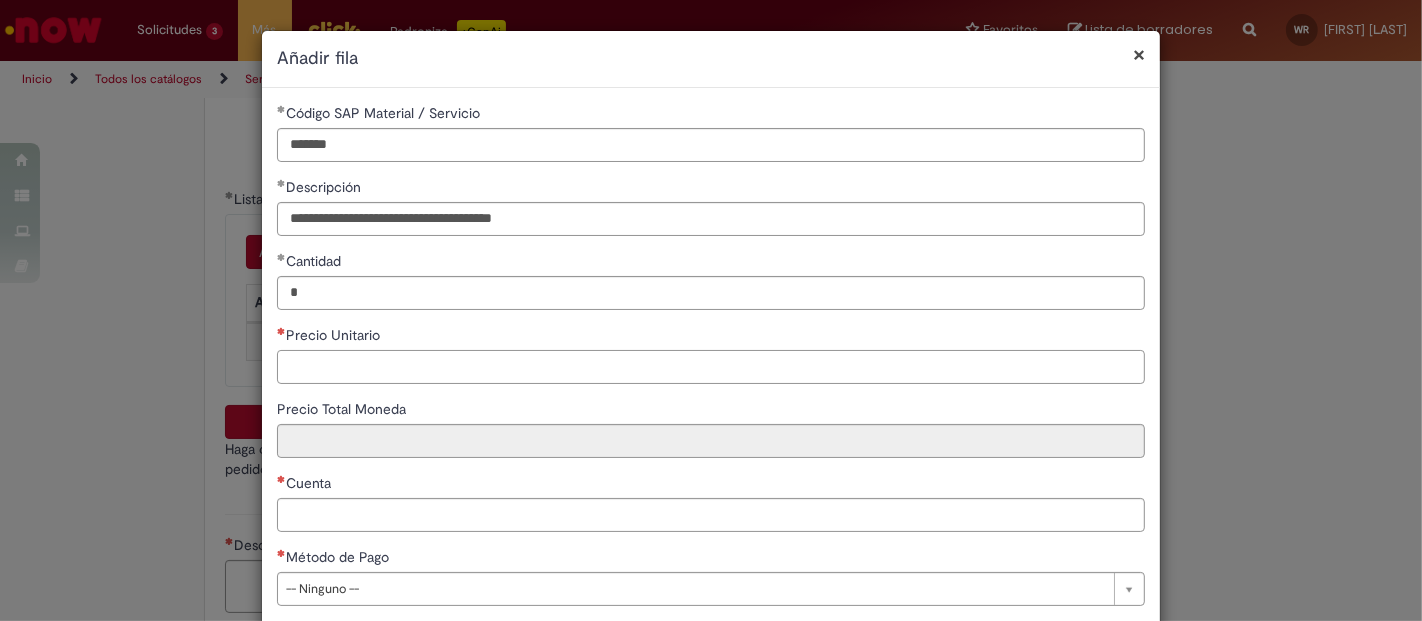 click on "Precio Unitario" at bounding box center (711, 367) 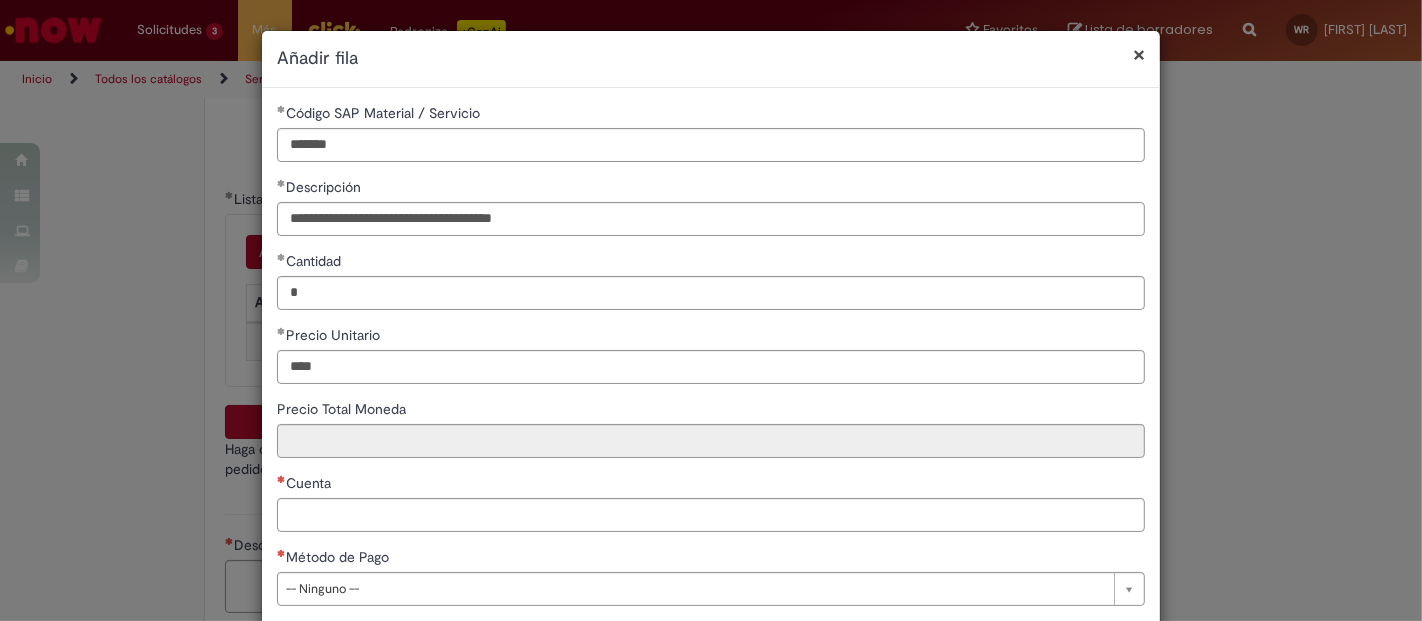 type on "********" 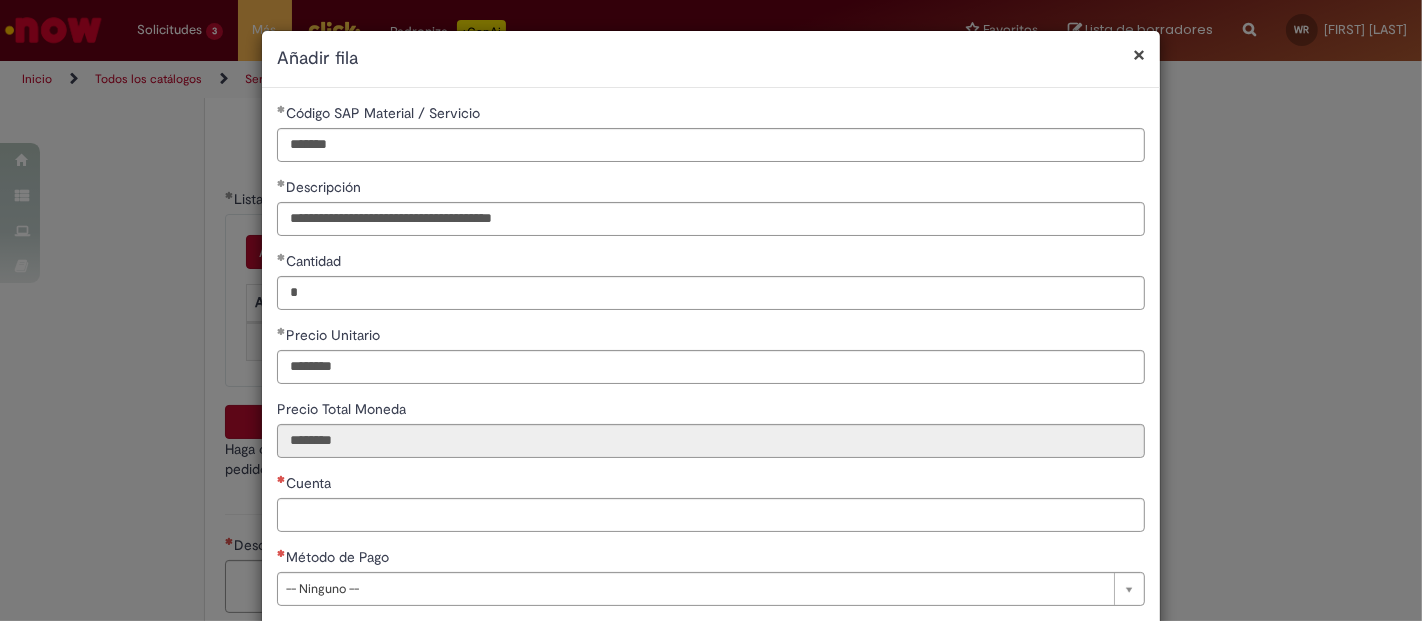 click on "**********" at bounding box center [711, 362] 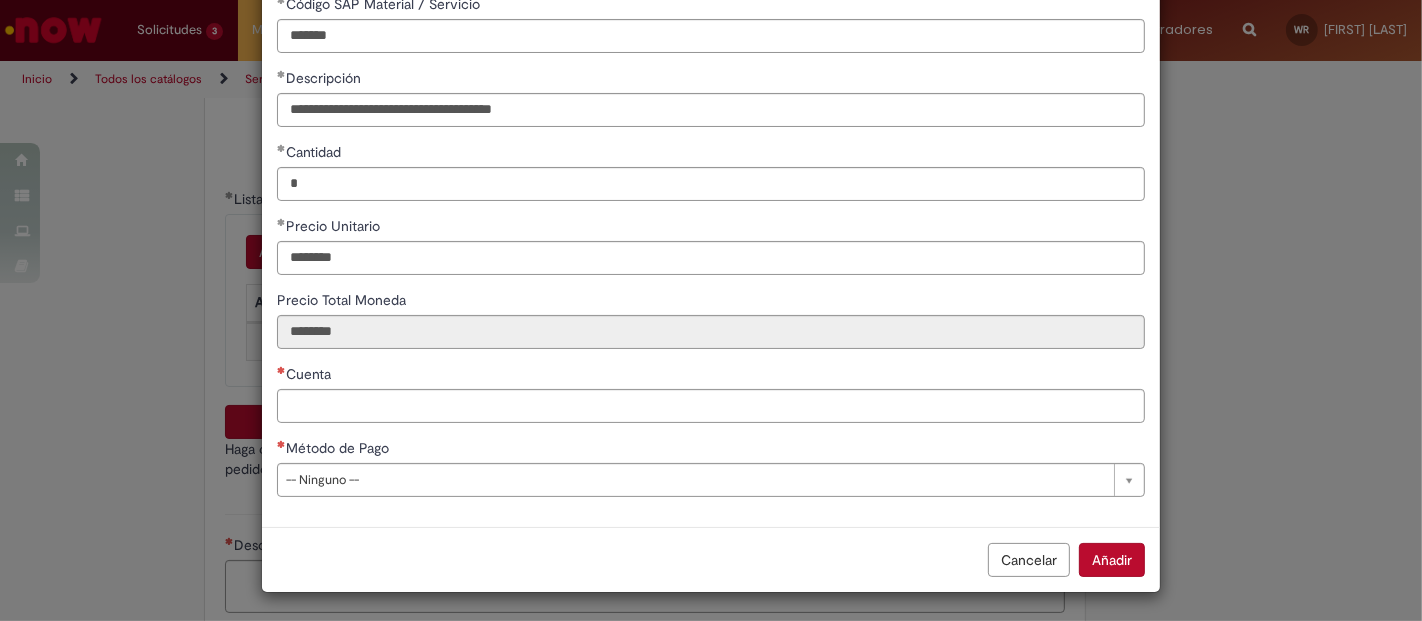 scroll, scrollTop: 109, scrollLeft: 0, axis: vertical 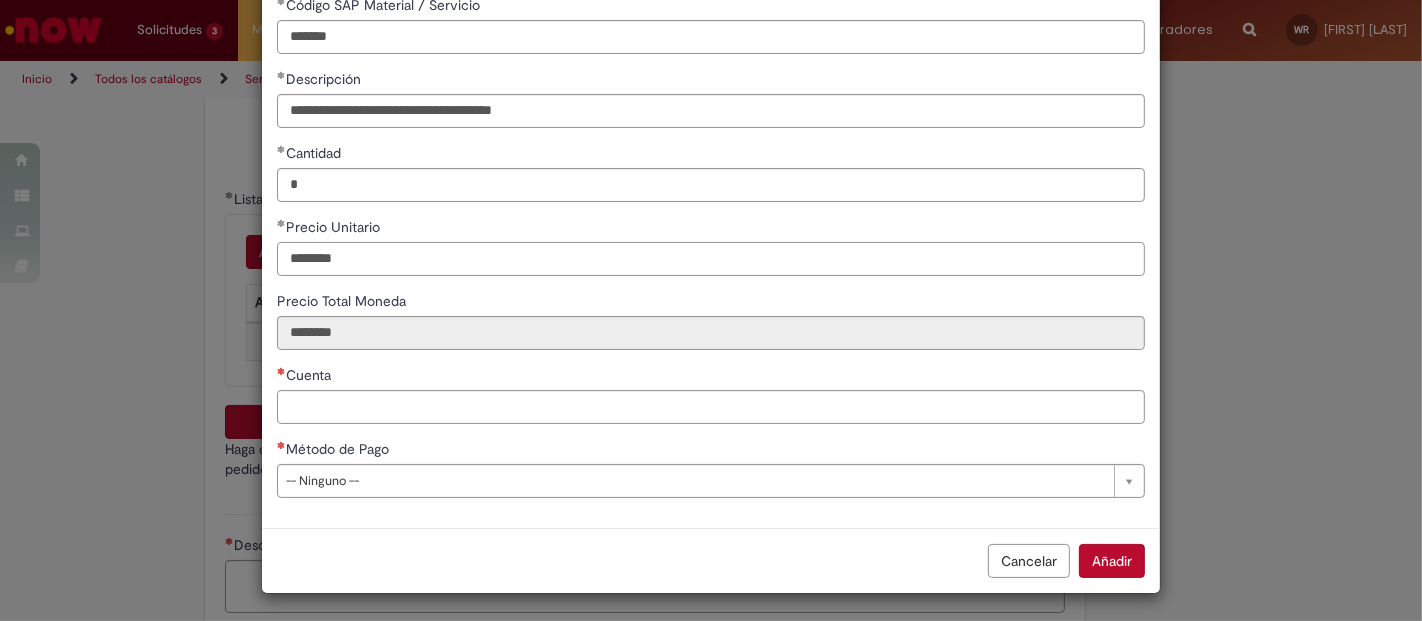 drag, startPoint x: 556, startPoint y: 256, endPoint x: 223, endPoint y: 262, distance: 333.05405 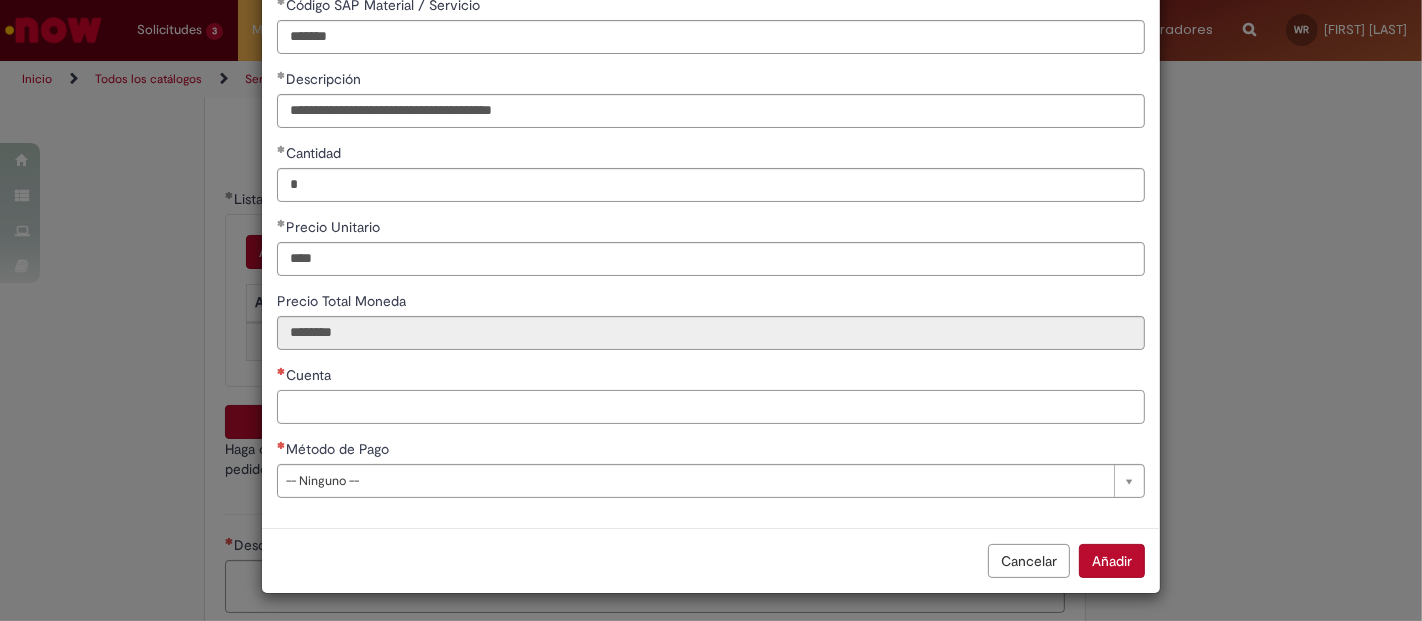 type on "********" 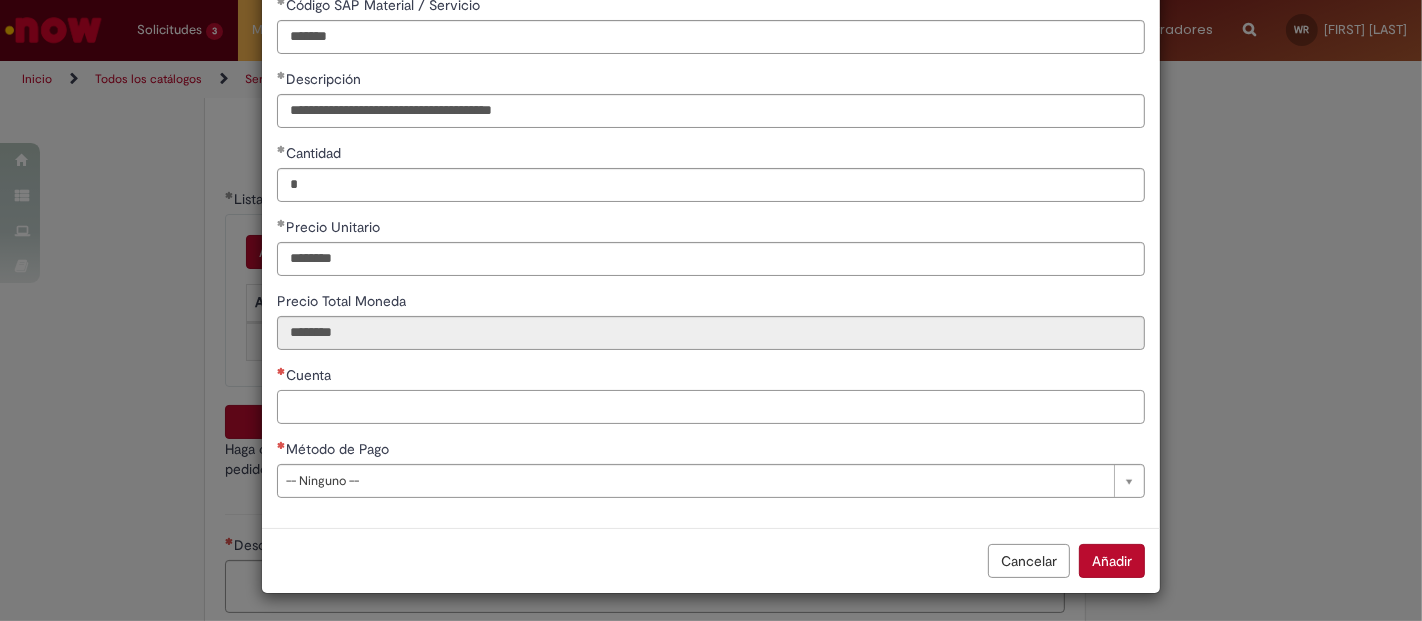 click on "Cuenta" at bounding box center (711, 407) 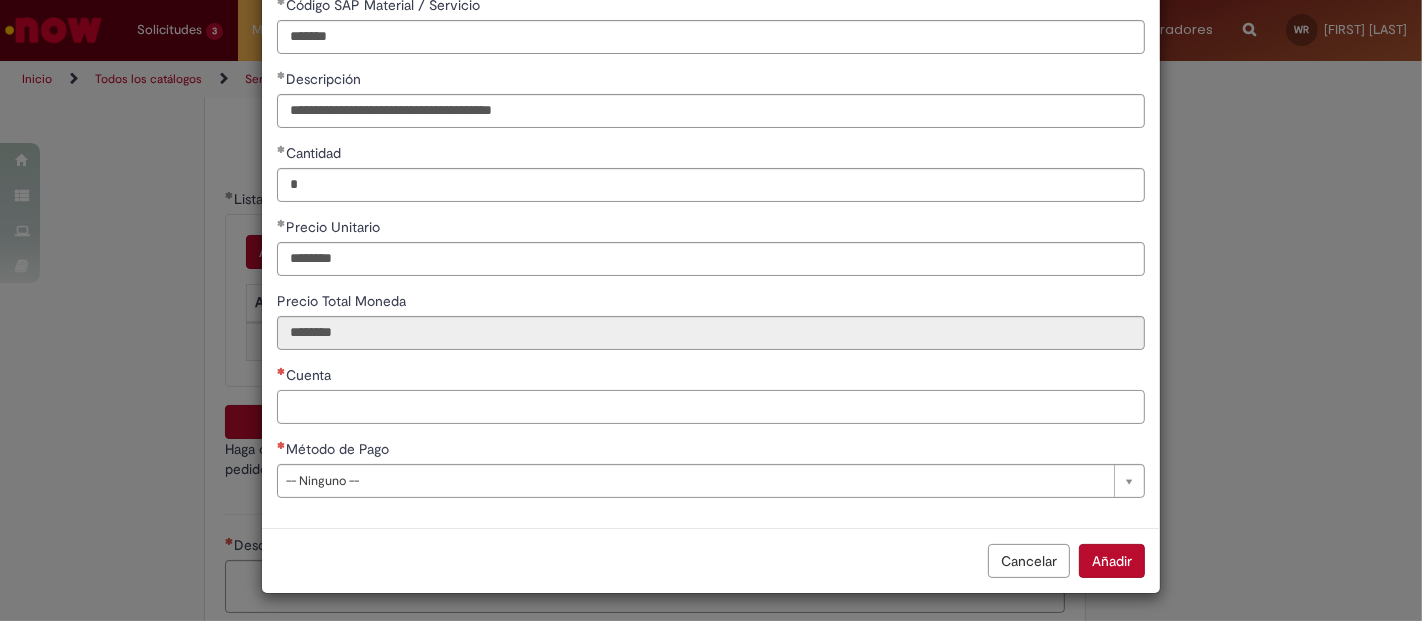 paste on "*******" 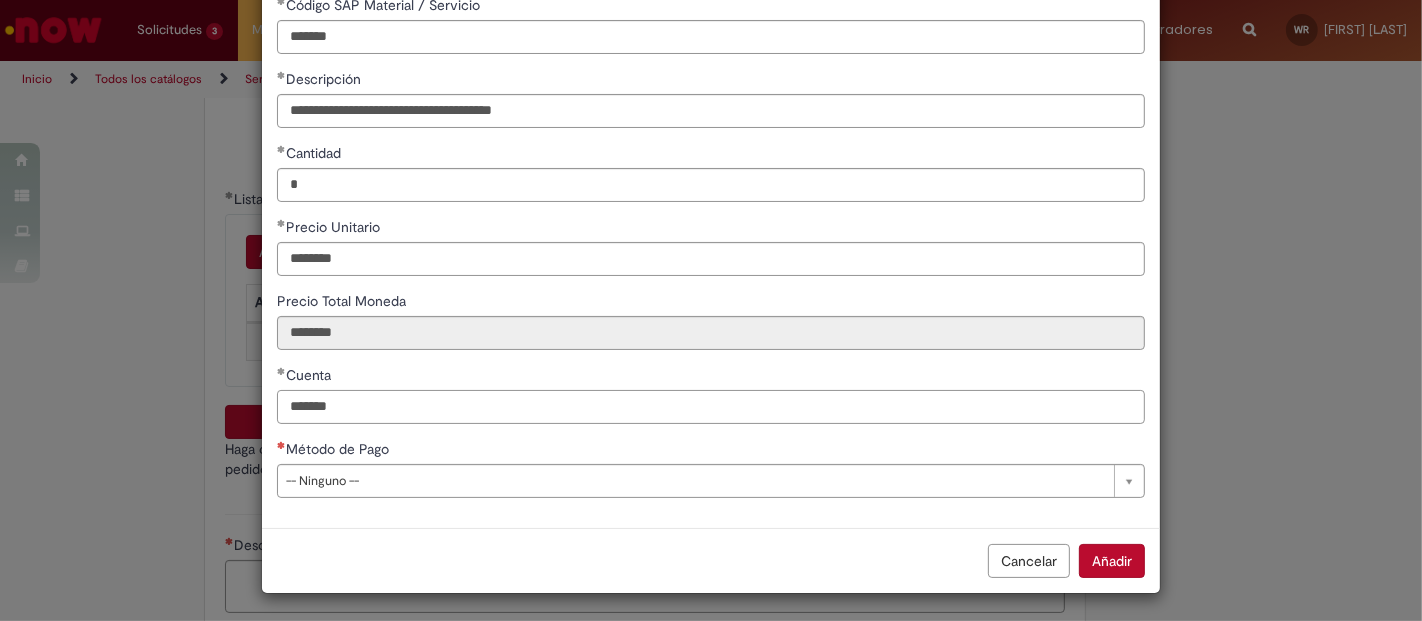 type on "*******" 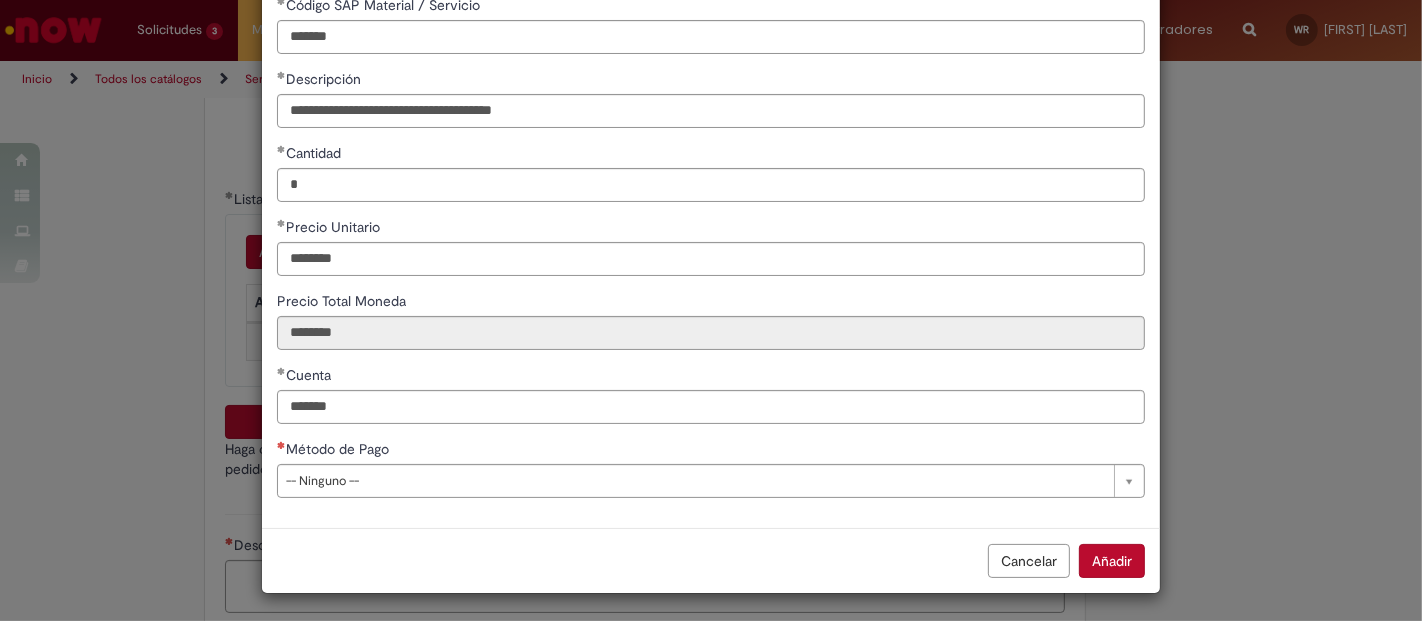 drag, startPoint x: 462, startPoint y: 477, endPoint x: 477, endPoint y: 456, distance: 25.806976 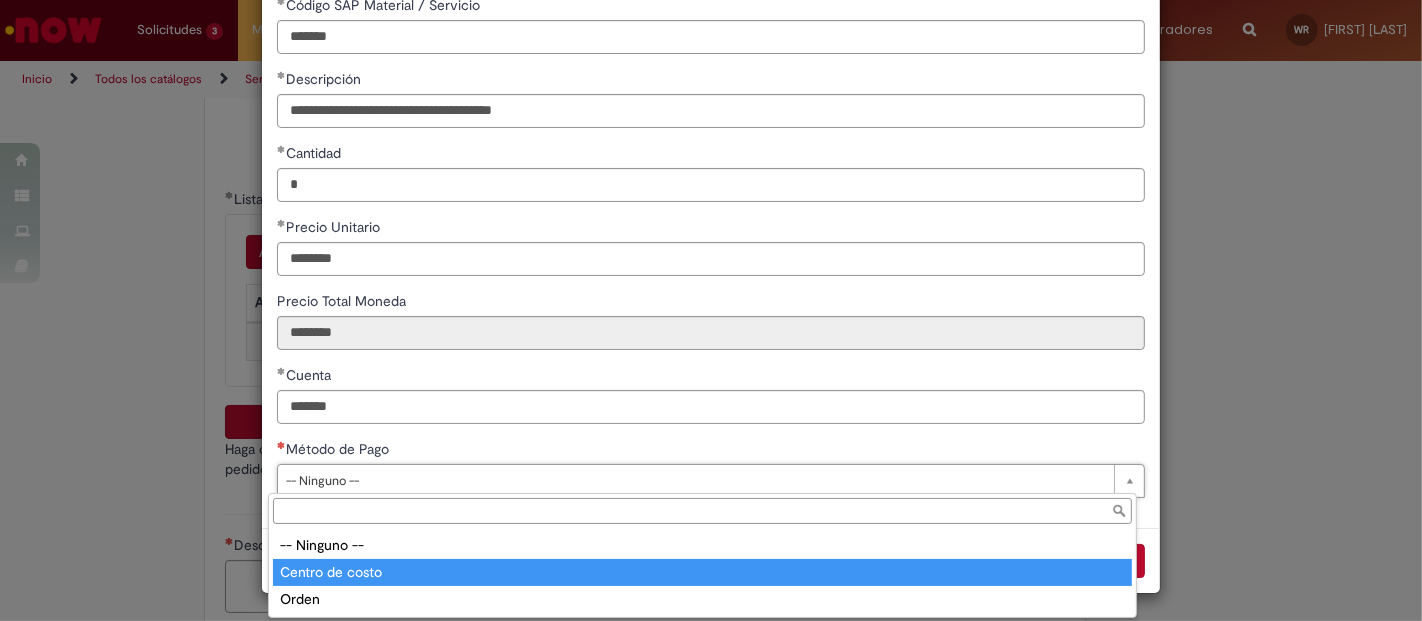 type on "**********" 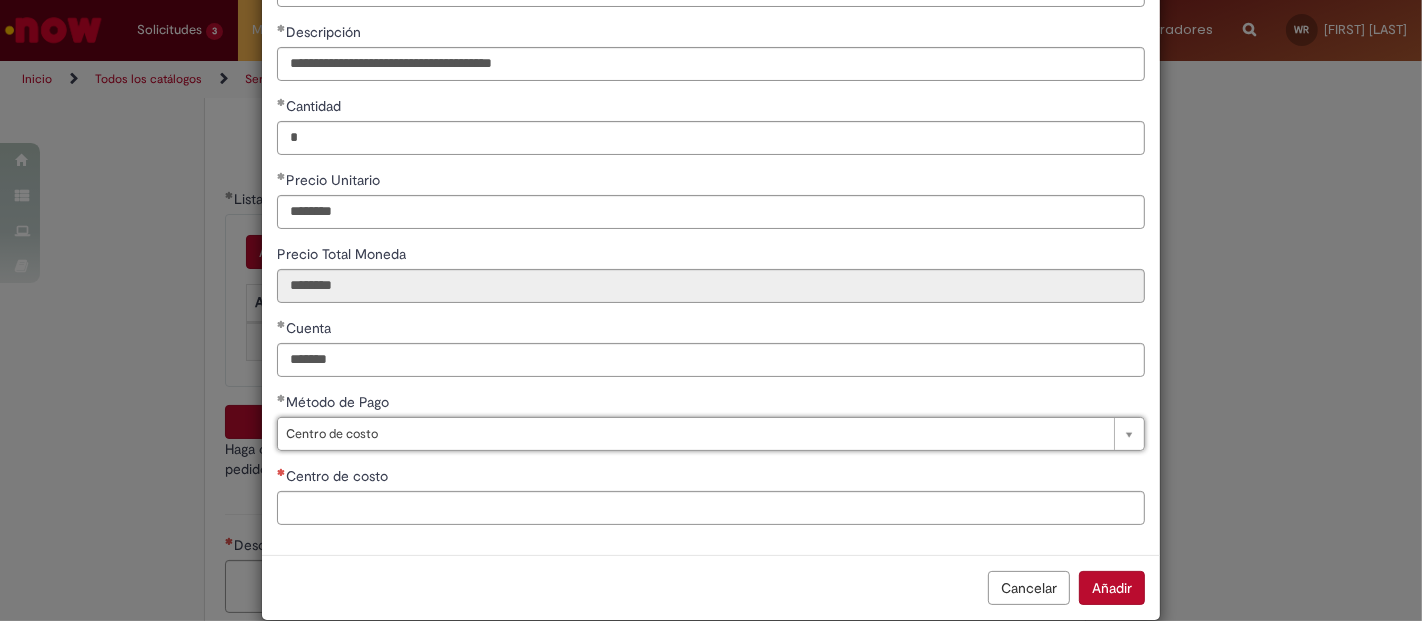 scroll, scrollTop: 182, scrollLeft: 0, axis: vertical 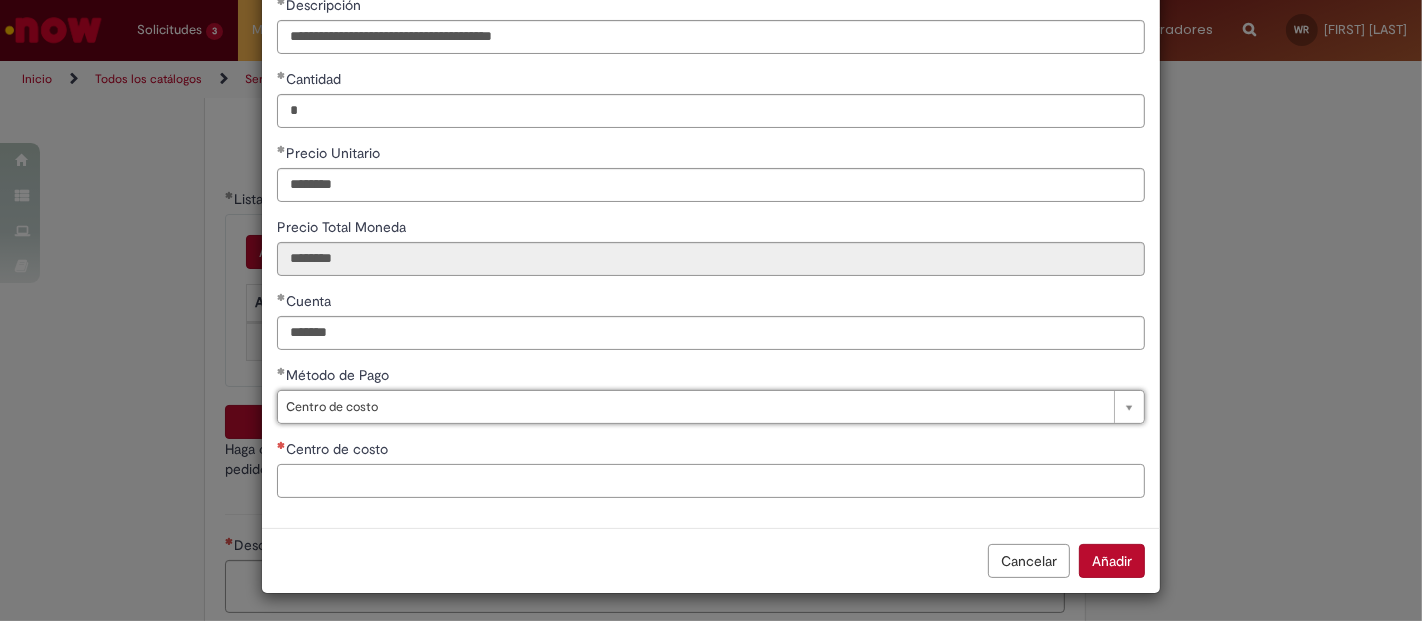 click on "Centro de costo" at bounding box center (711, 481) 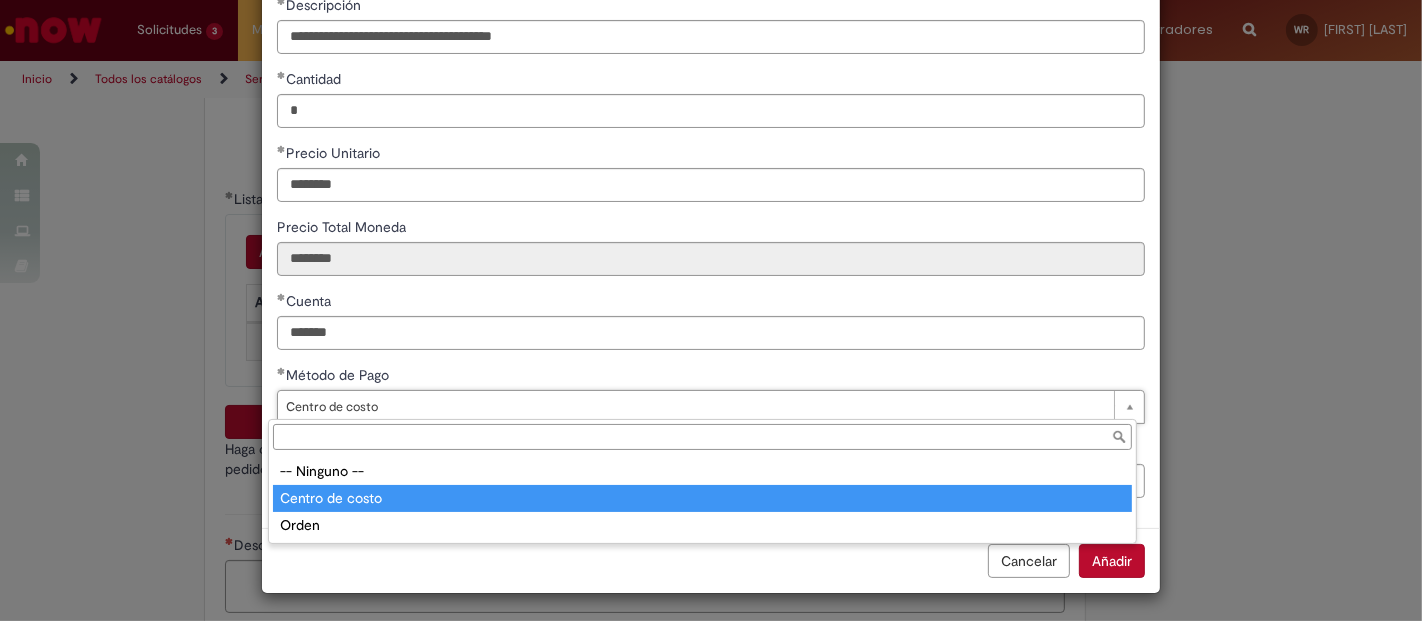 type on "**********" 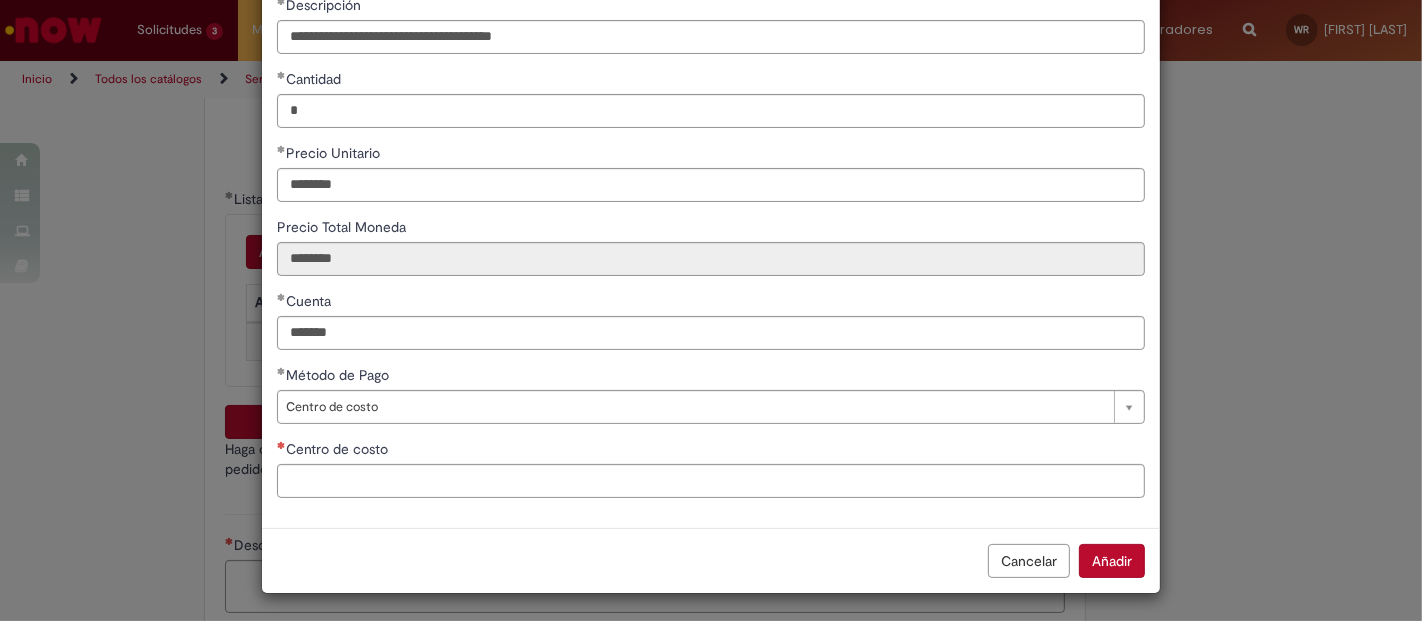 scroll, scrollTop: 0, scrollLeft: 0, axis: both 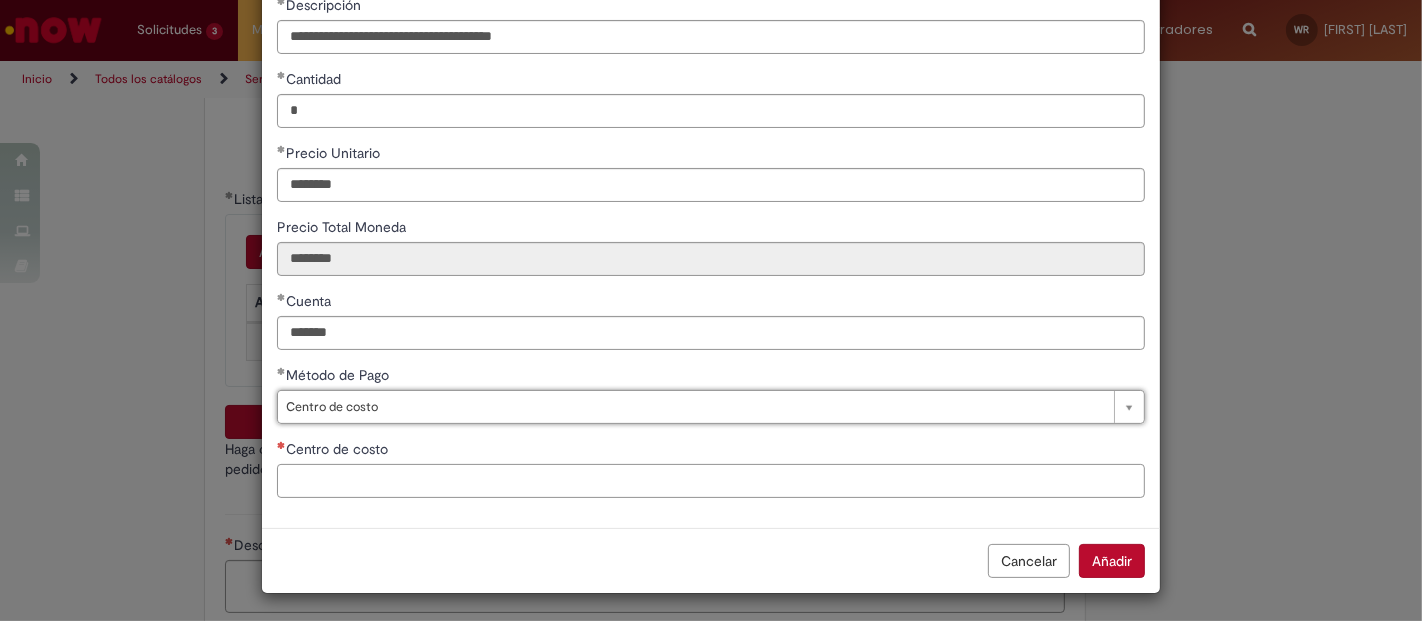 click on "Centro de costo" at bounding box center (711, 481) 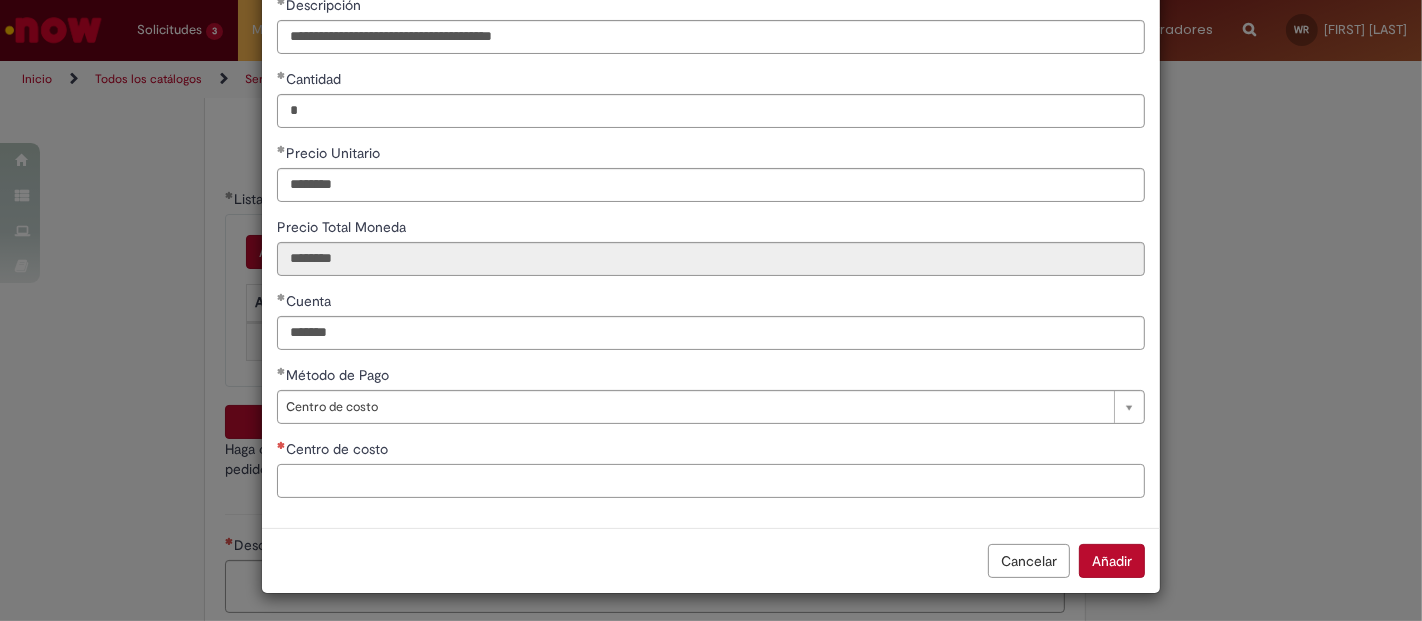 paste on "**********" 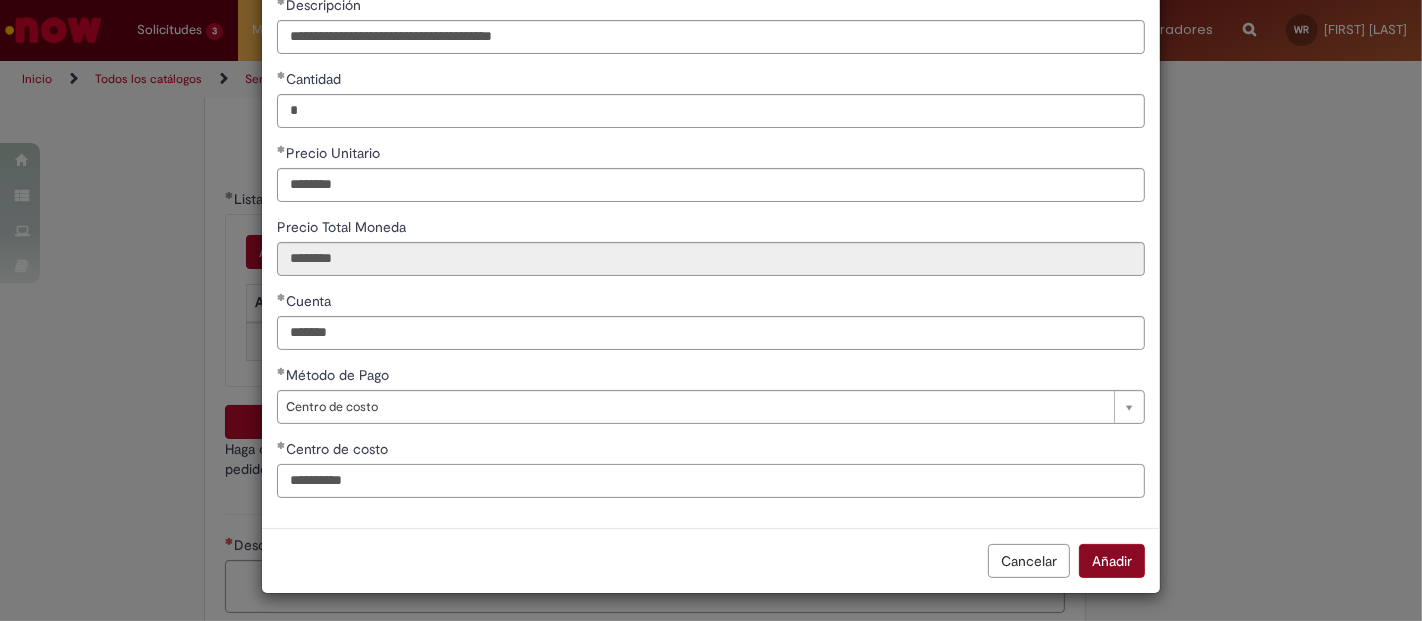 type on "**********" 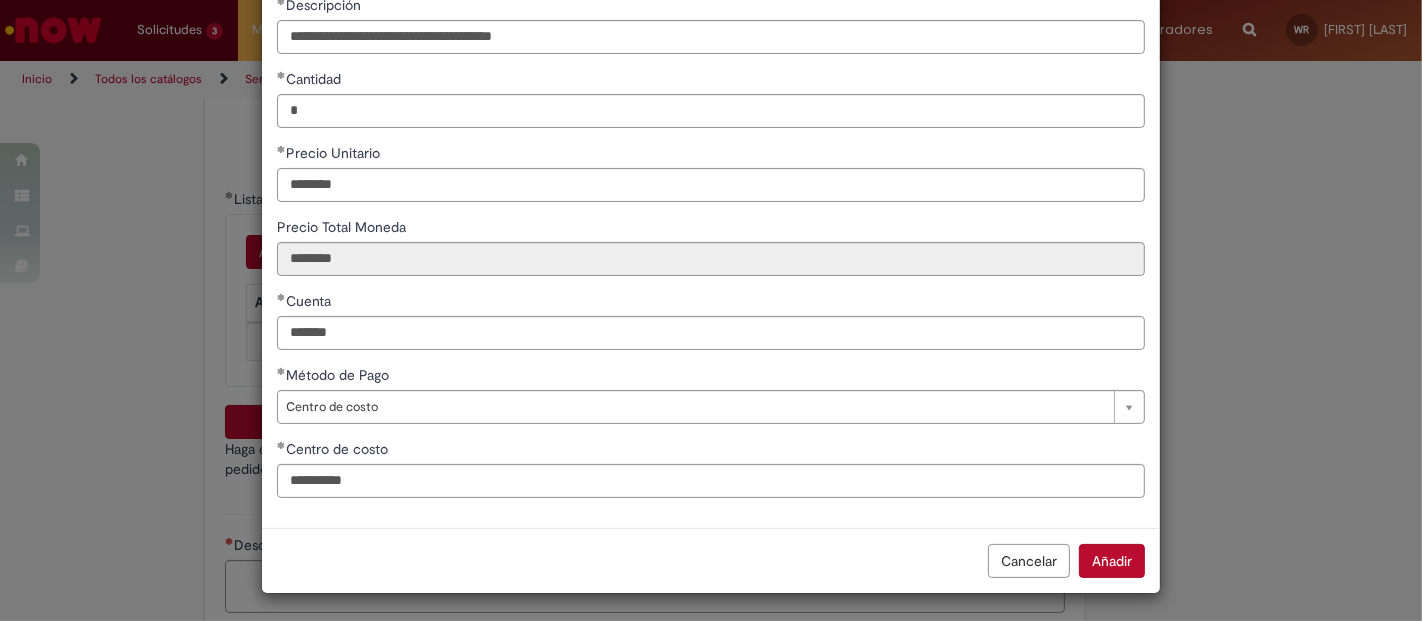 click on "Añadir" at bounding box center [1112, 561] 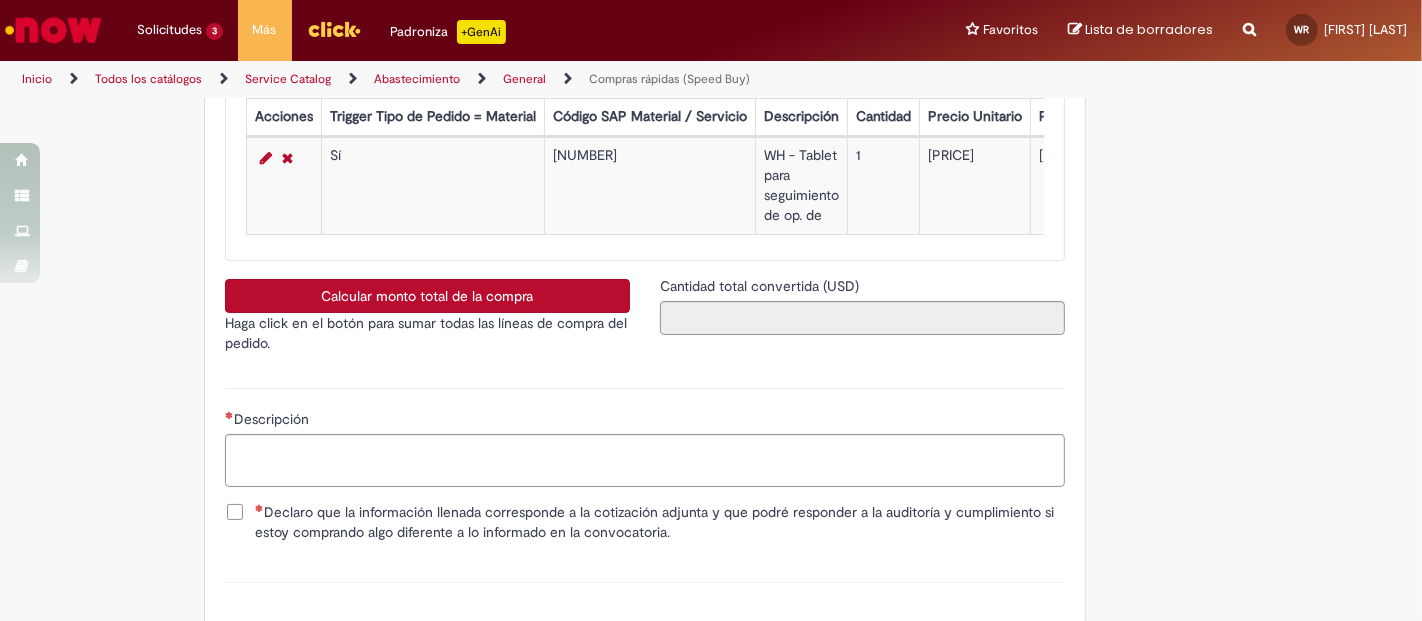 scroll, scrollTop: 3111, scrollLeft: 0, axis: vertical 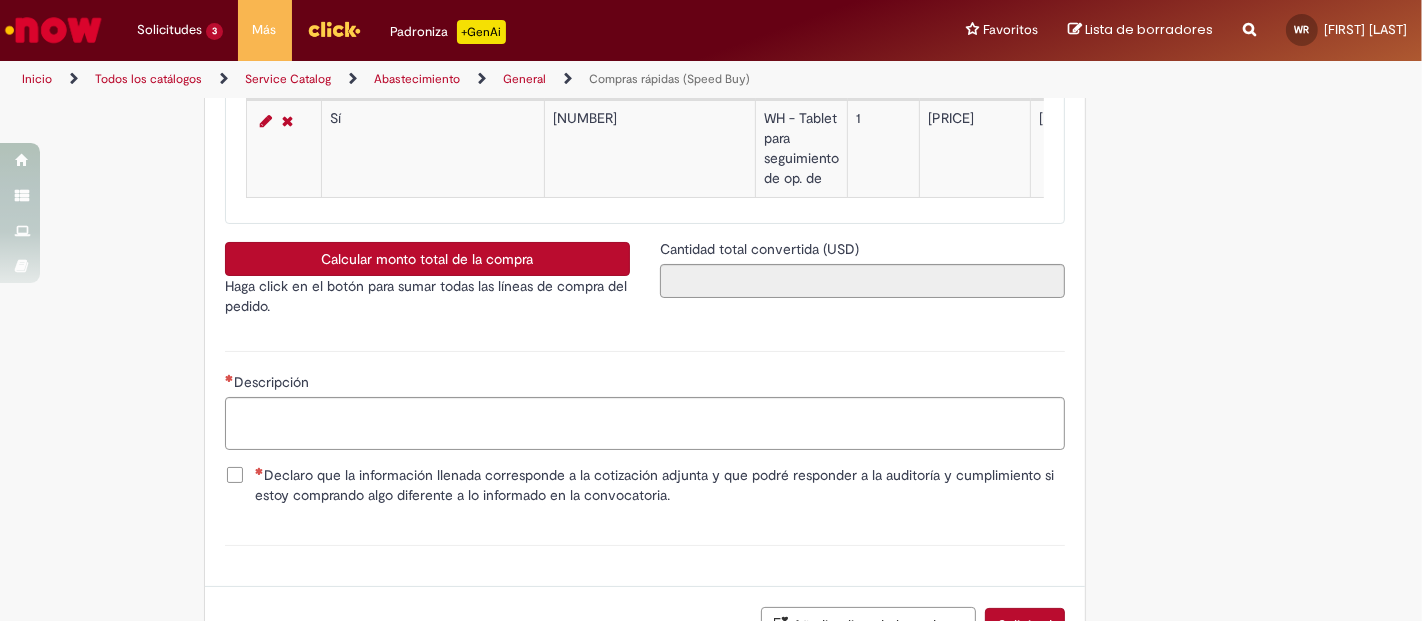 click on "Calcular monto total de la compra" at bounding box center (427, 259) 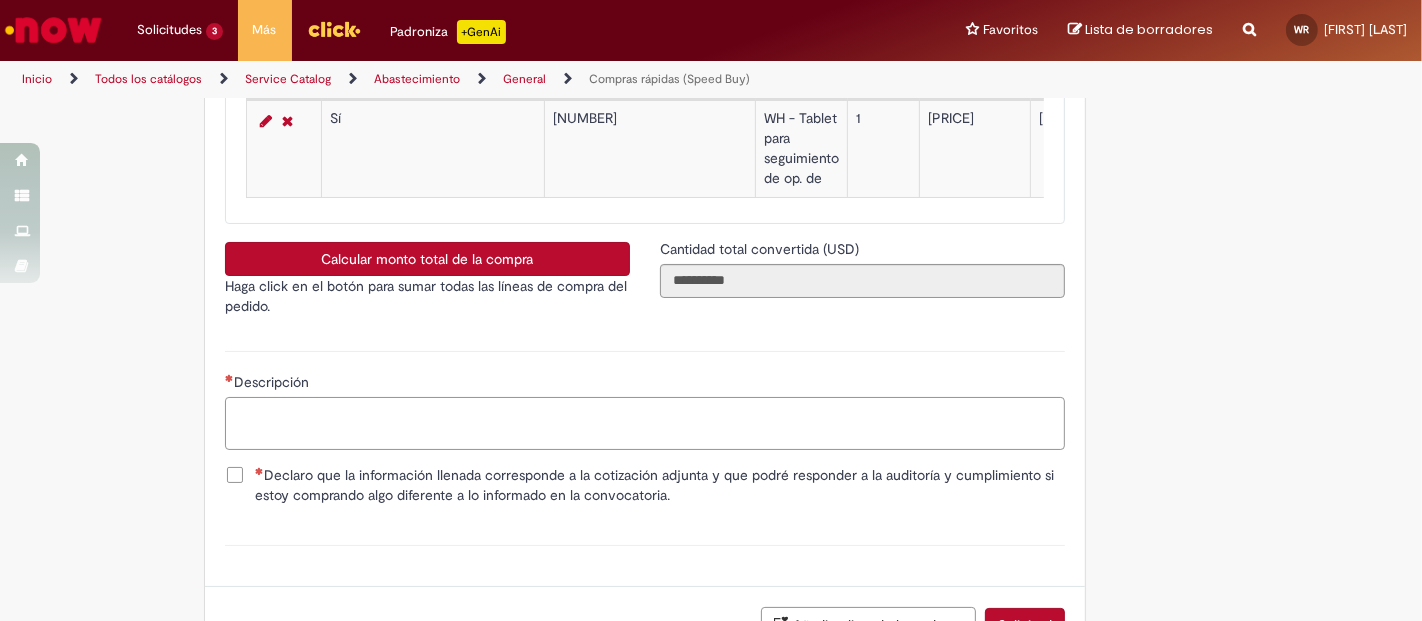 click on "Descripción" at bounding box center (645, 423) 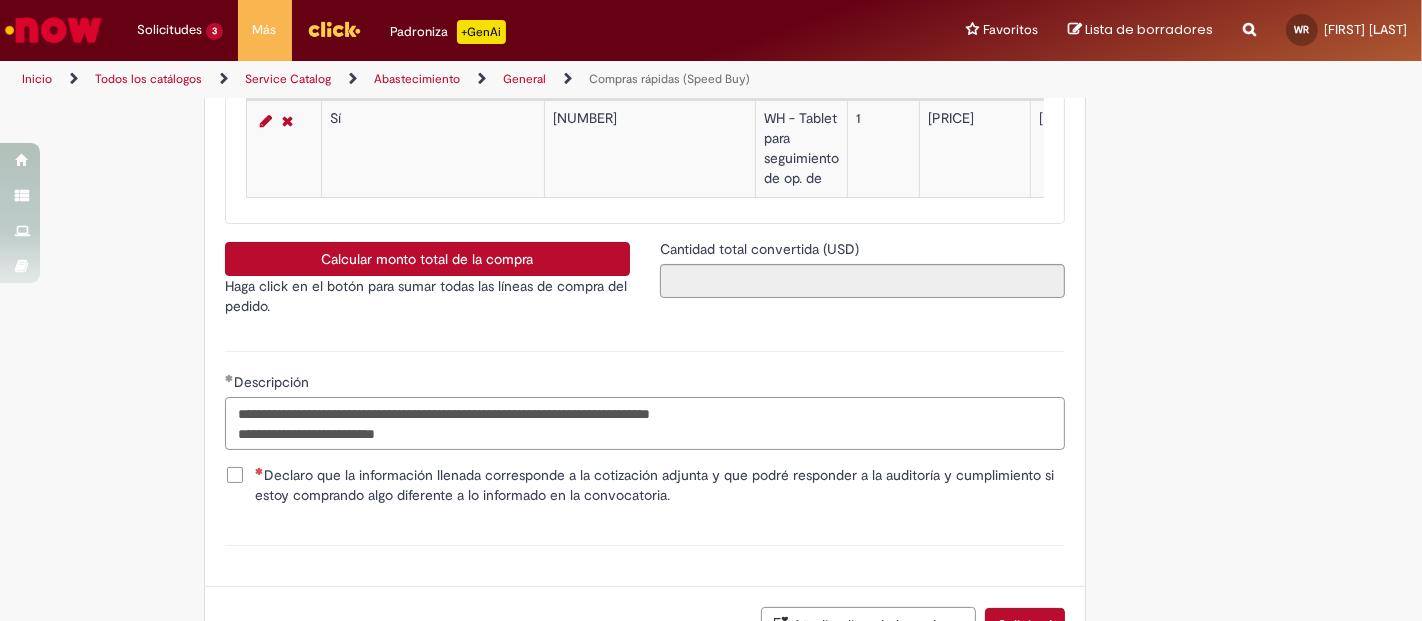 click on "**********" at bounding box center [645, 423] 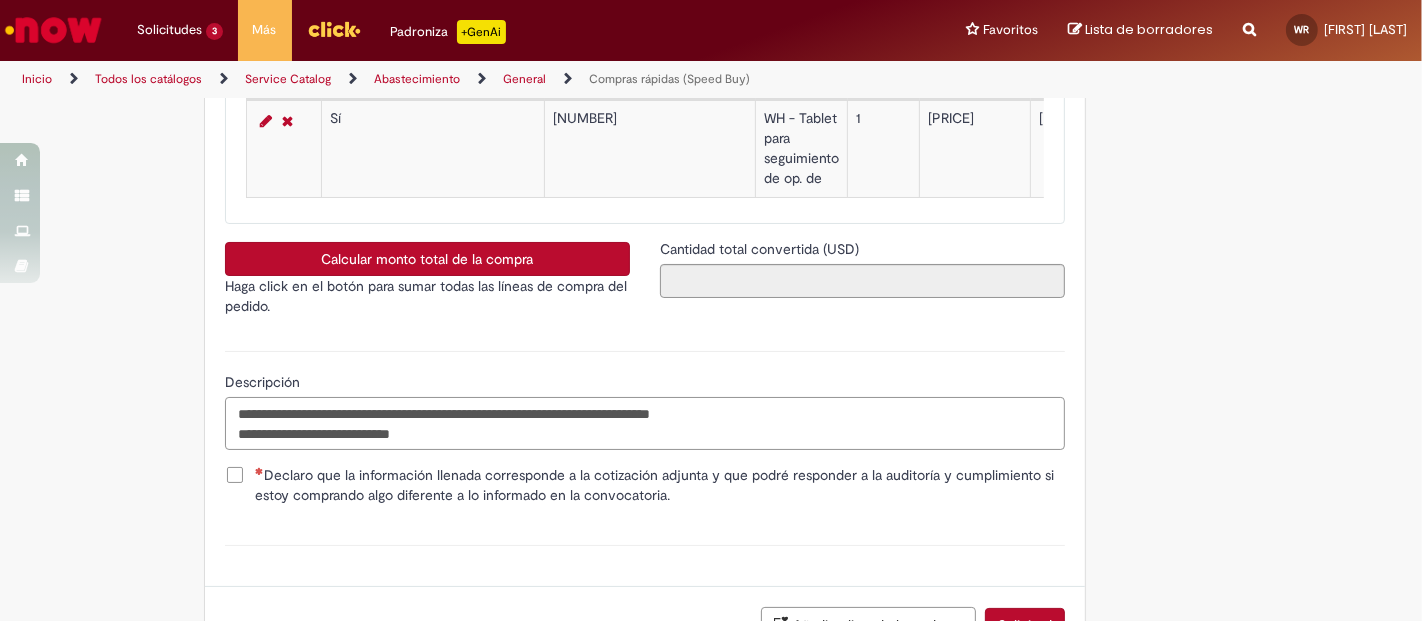 drag, startPoint x: 446, startPoint y: 449, endPoint x: 232, endPoint y: 458, distance: 214.18916 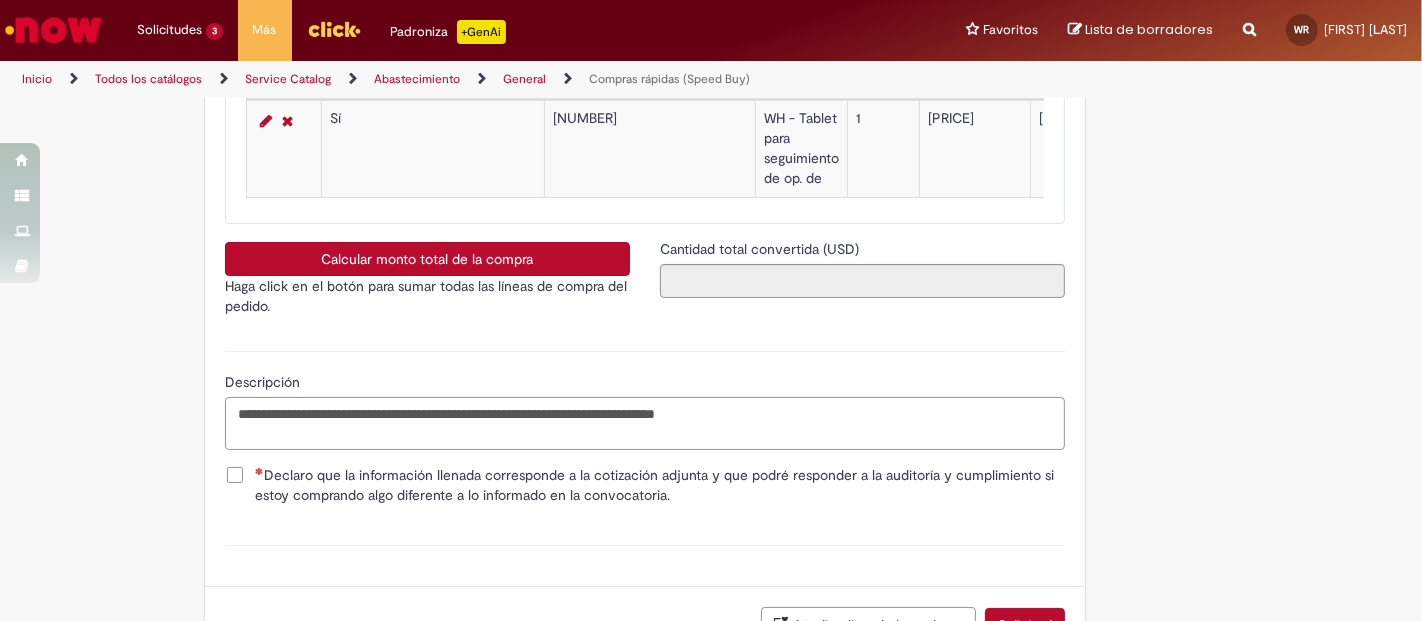 click on "**********" at bounding box center [645, 423] 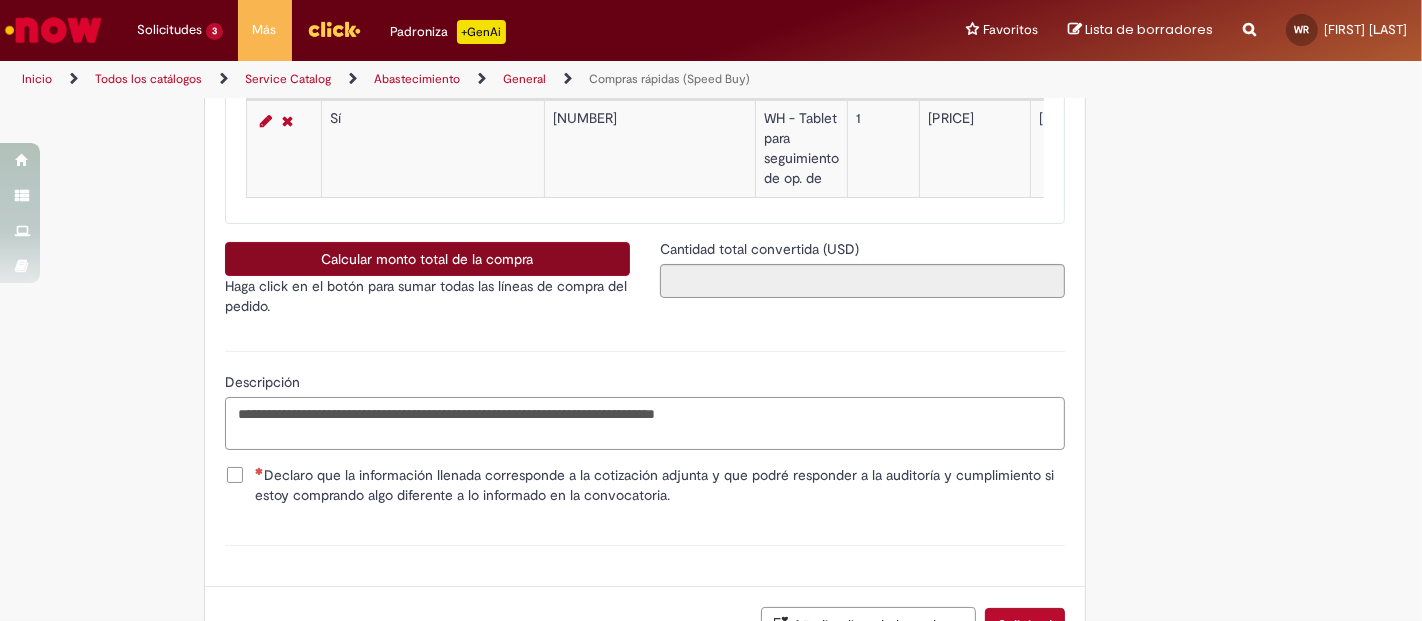 type on "**********" 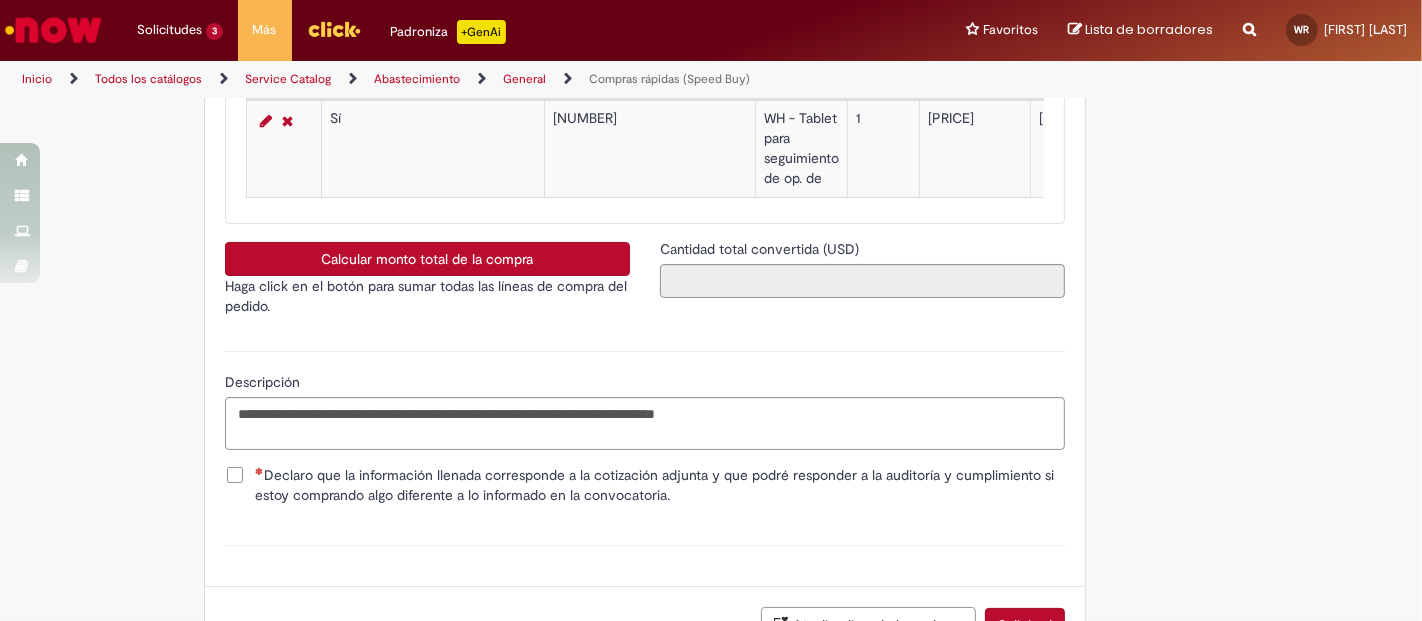 click on "Calcular monto total de la compra" at bounding box center [427, 259] 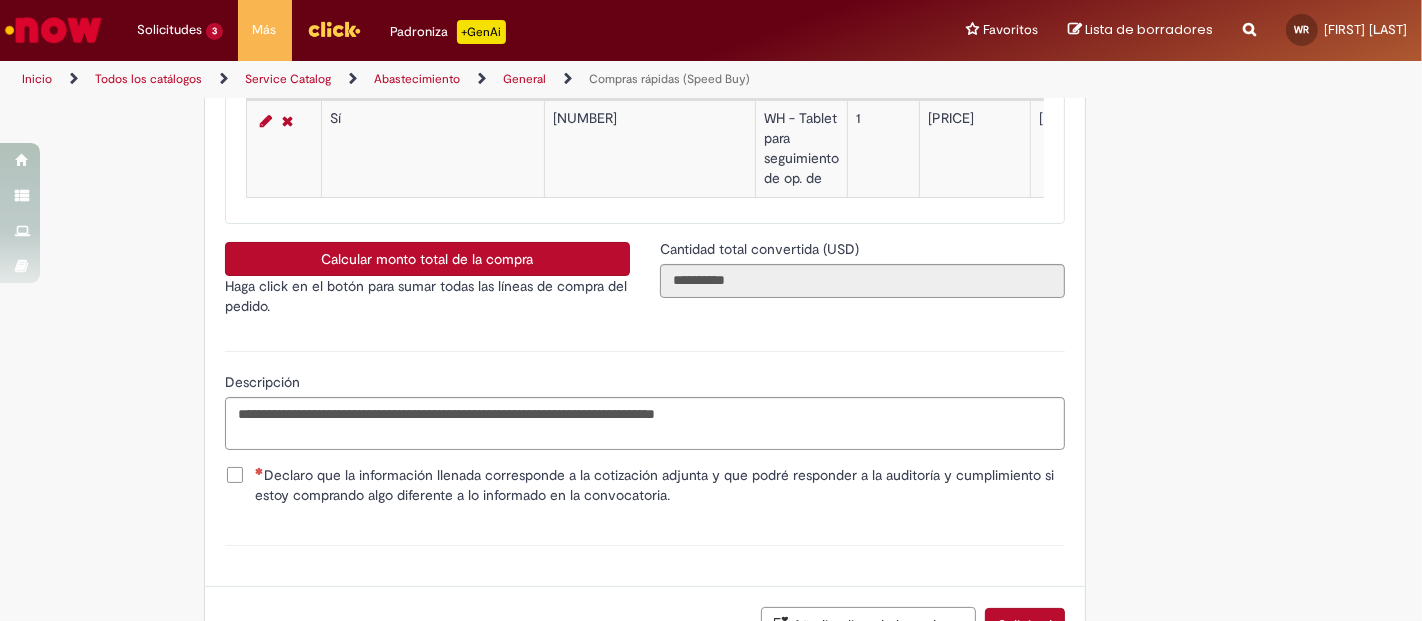 scroll, scrollTop: 3222, scrollLeft: 0, axis: vertical 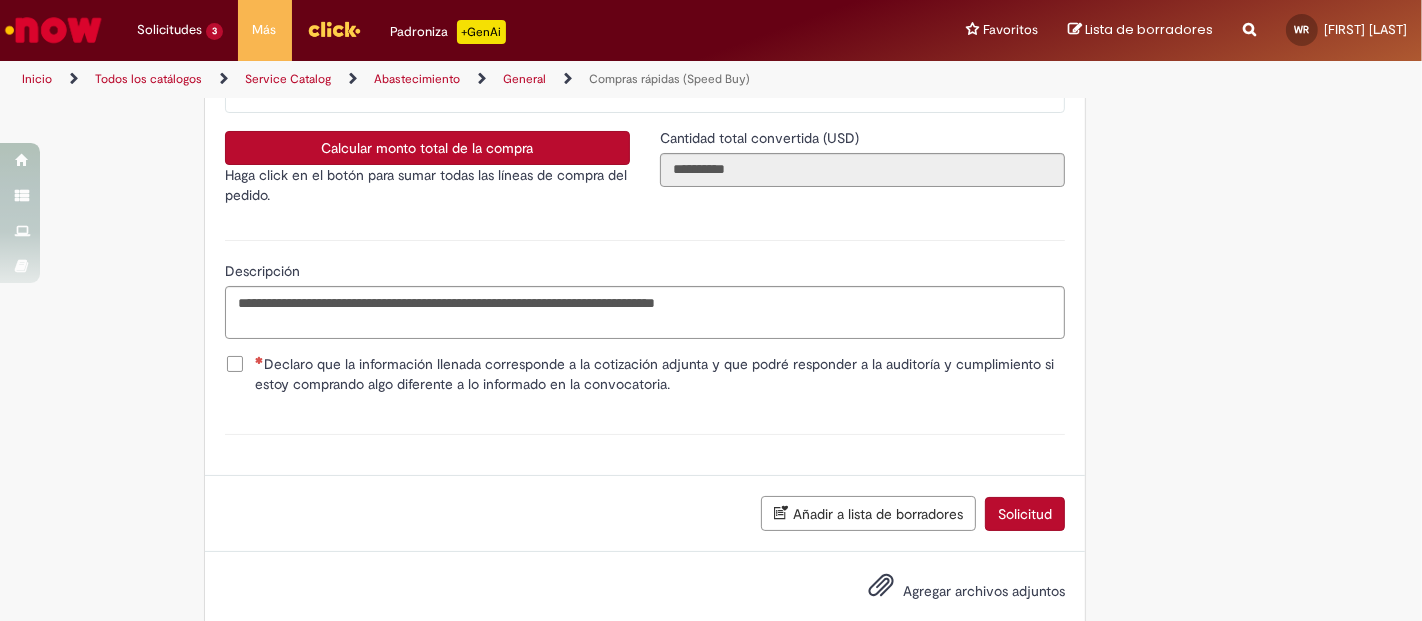 click on "Declaro que la información llenada corresponde a la cotización adjunta y que podré responder a la auditoría y cumplimiento si estoy comprando algo diferente a lo informado en la convocatoria." at bounding box center (660, 374) 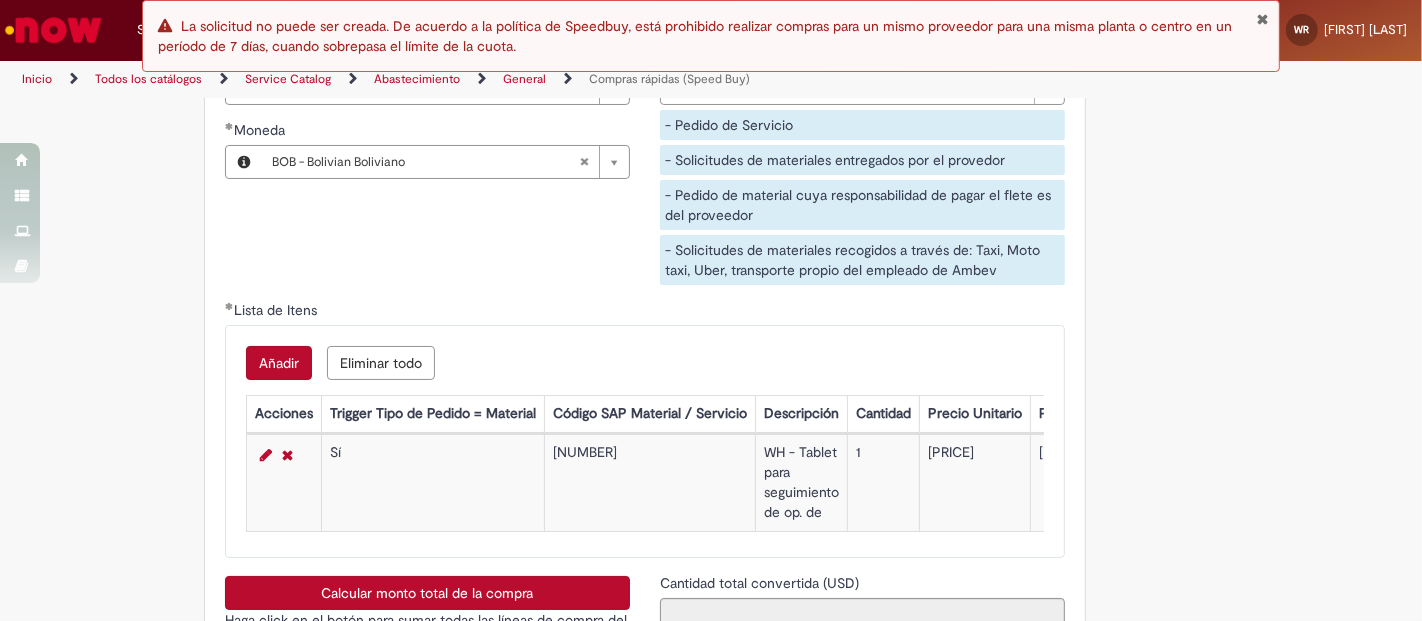 scroll, scrollTop: 2888, scrollLeft: 0, axis: vertical 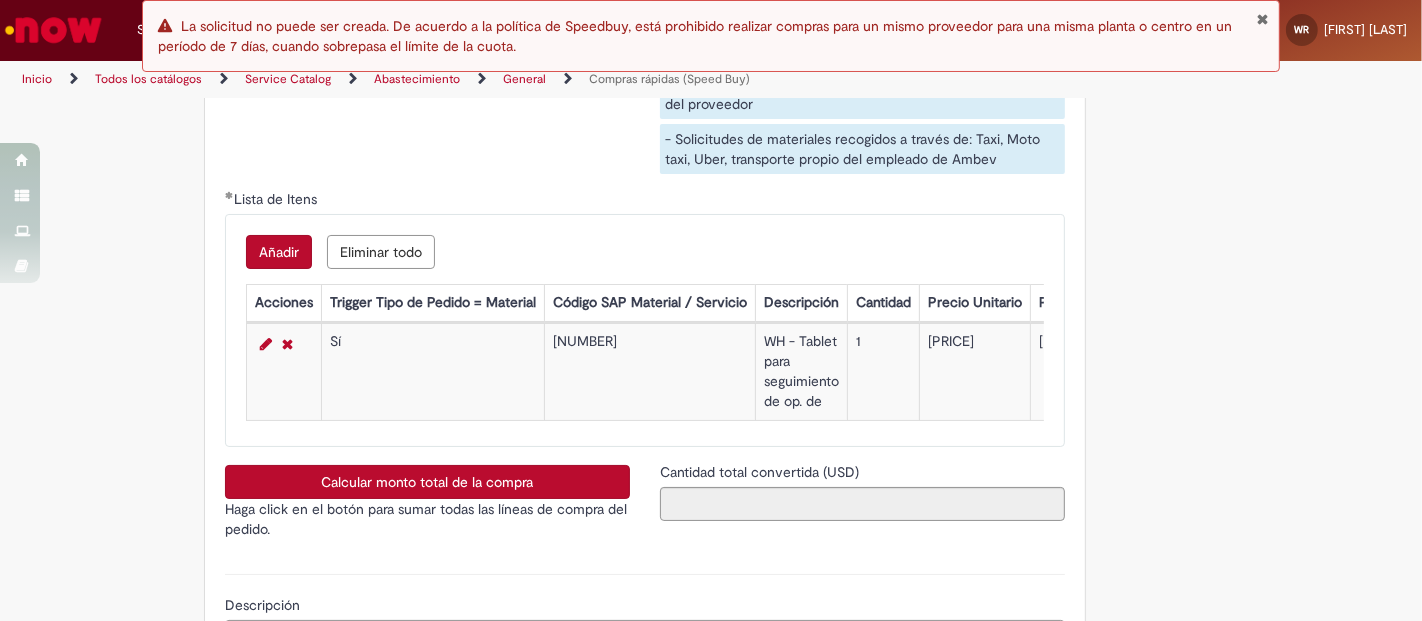 click at bounding box center (1262, 19) 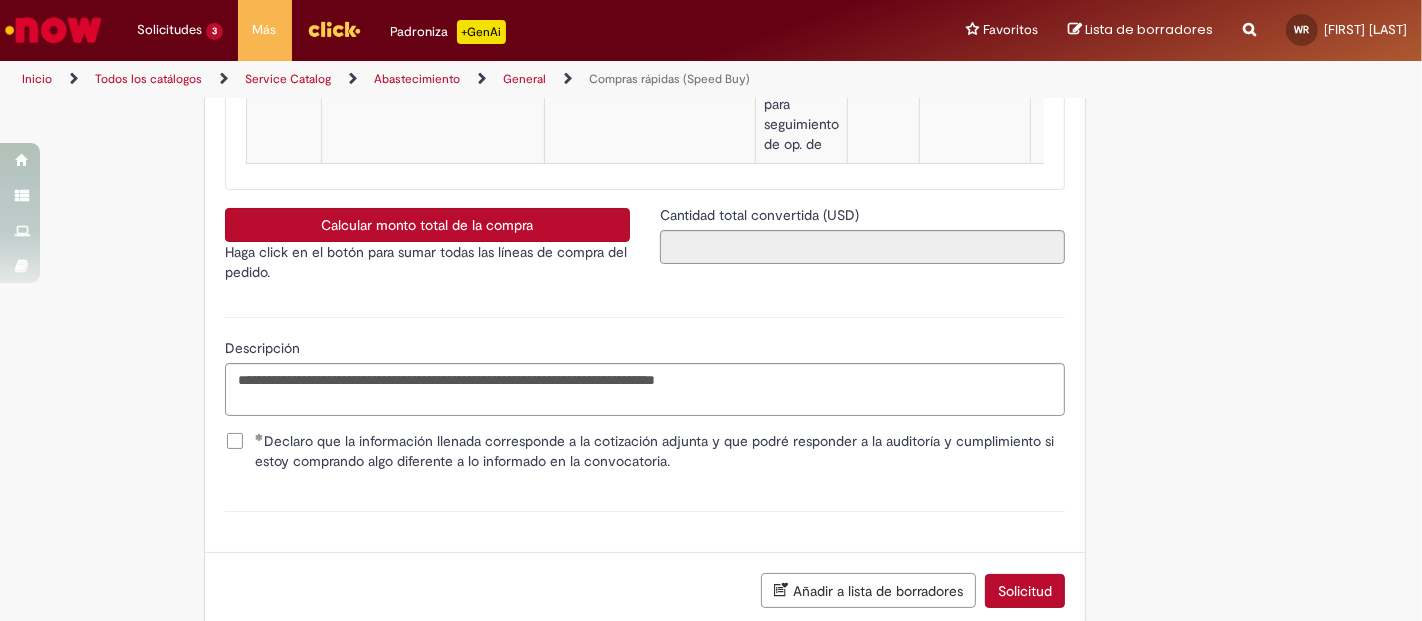 scroll, scrollTop: 3111, scrollLeft: 0, axis: vertical 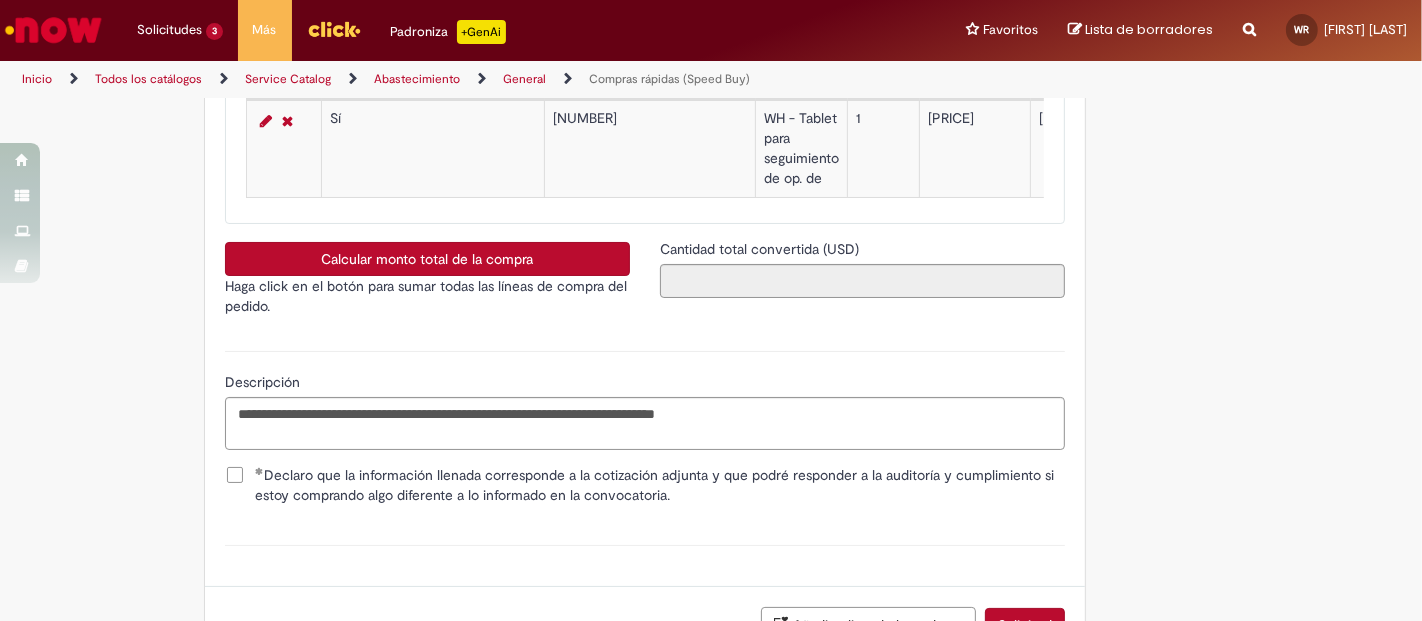 click on "Calcular monto total de la compra" at bounding box center (427, 259) 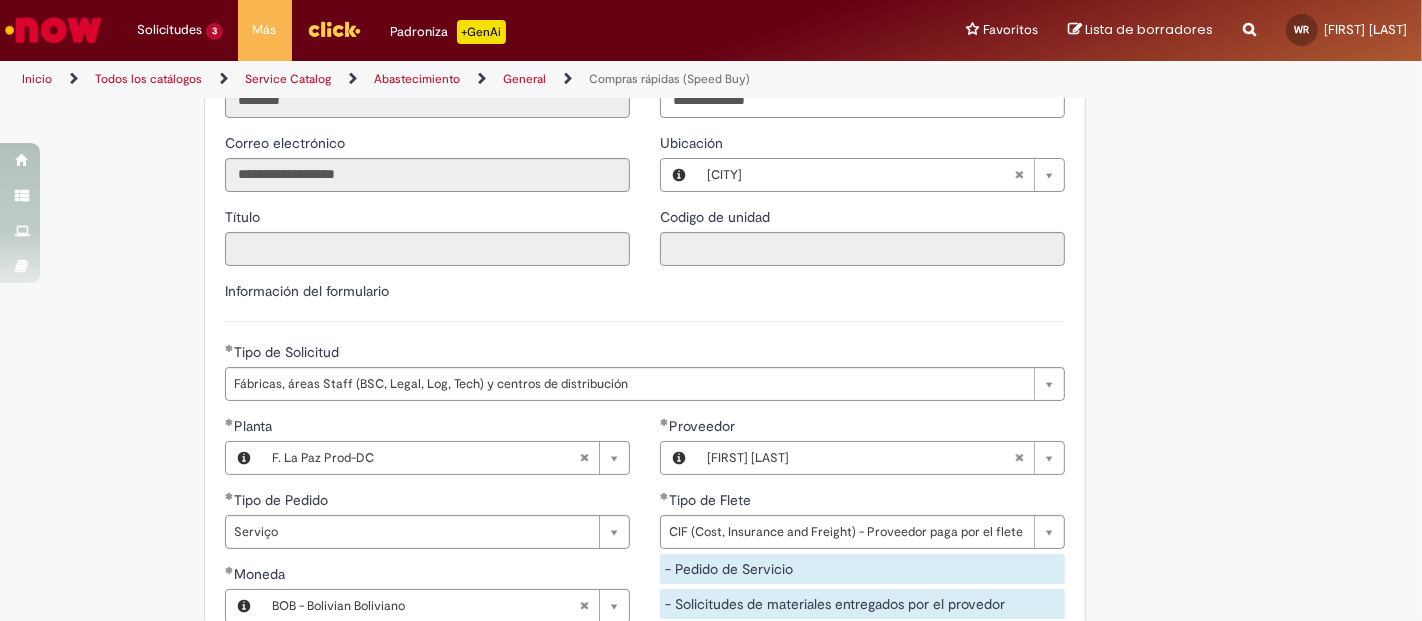 type 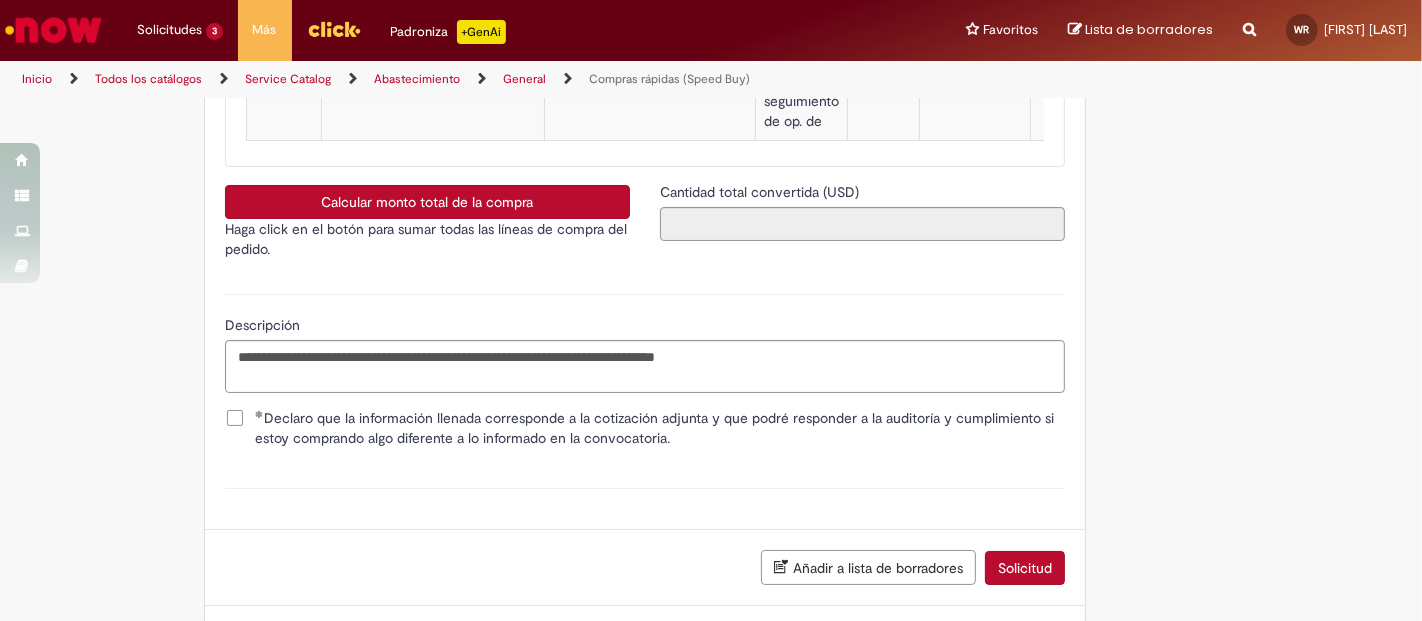 scroll, scrollTop: 3279, scrollLeft: 0, axis: vertical 